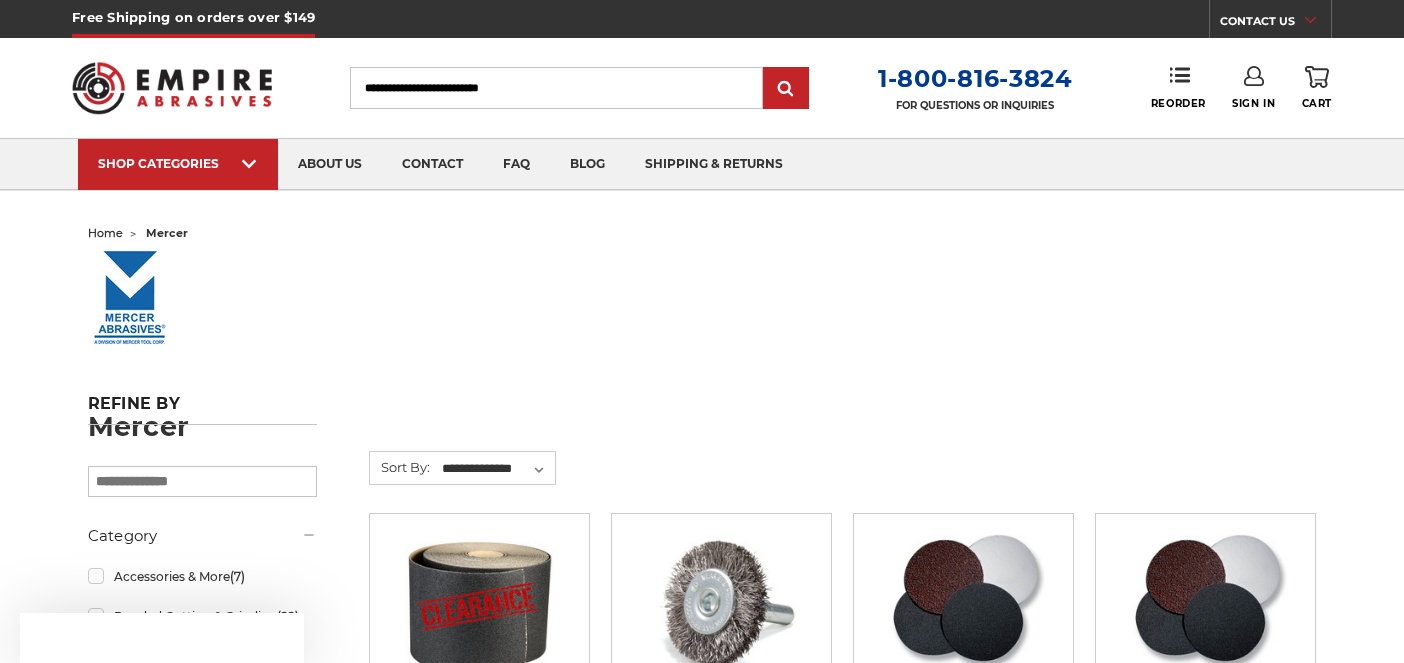 scroll, scrollTop: 0, scrollLeft: 0, axis: both 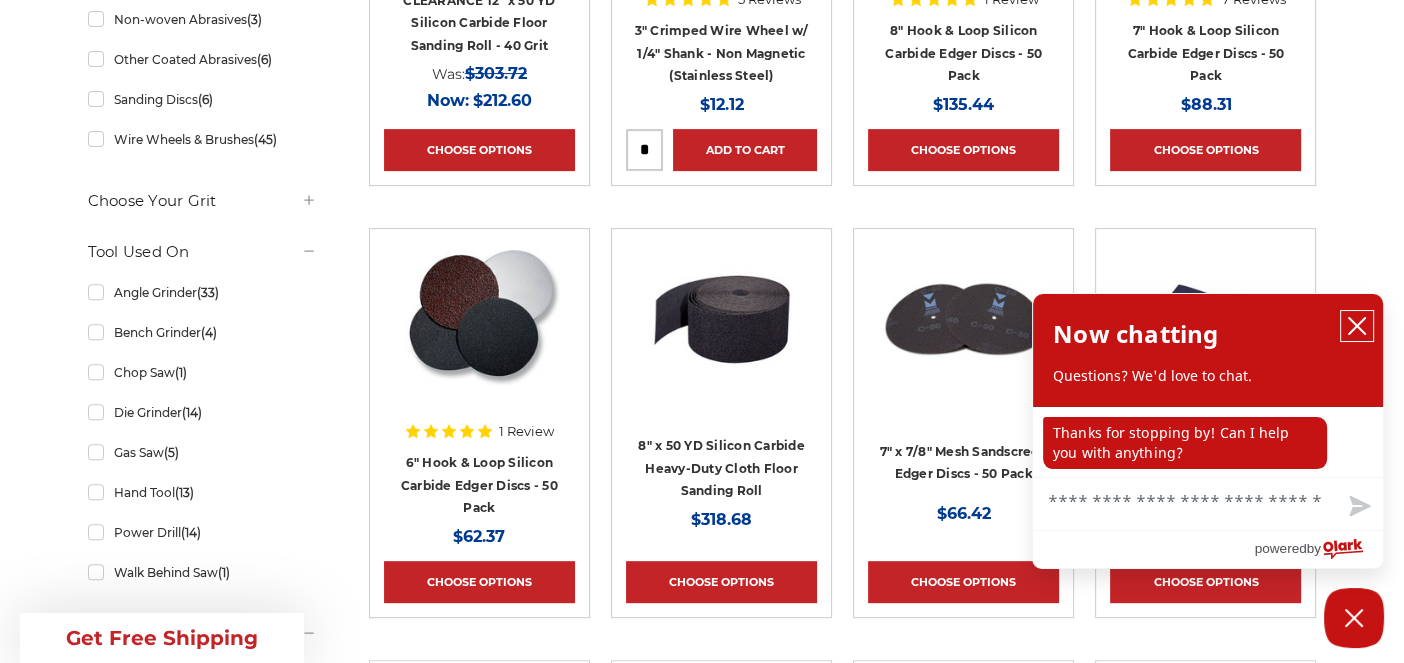 click 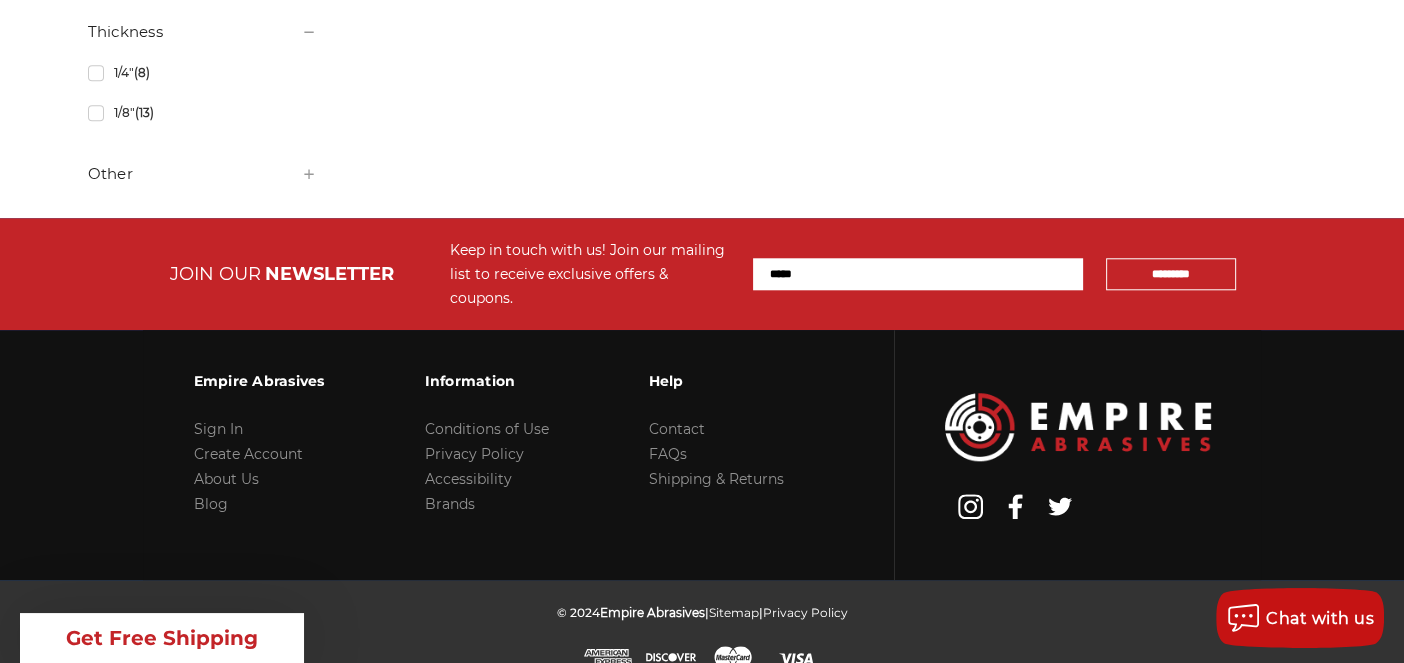 scroll, scrollTop: 1988, scrollLeft: 0, axis: vertical 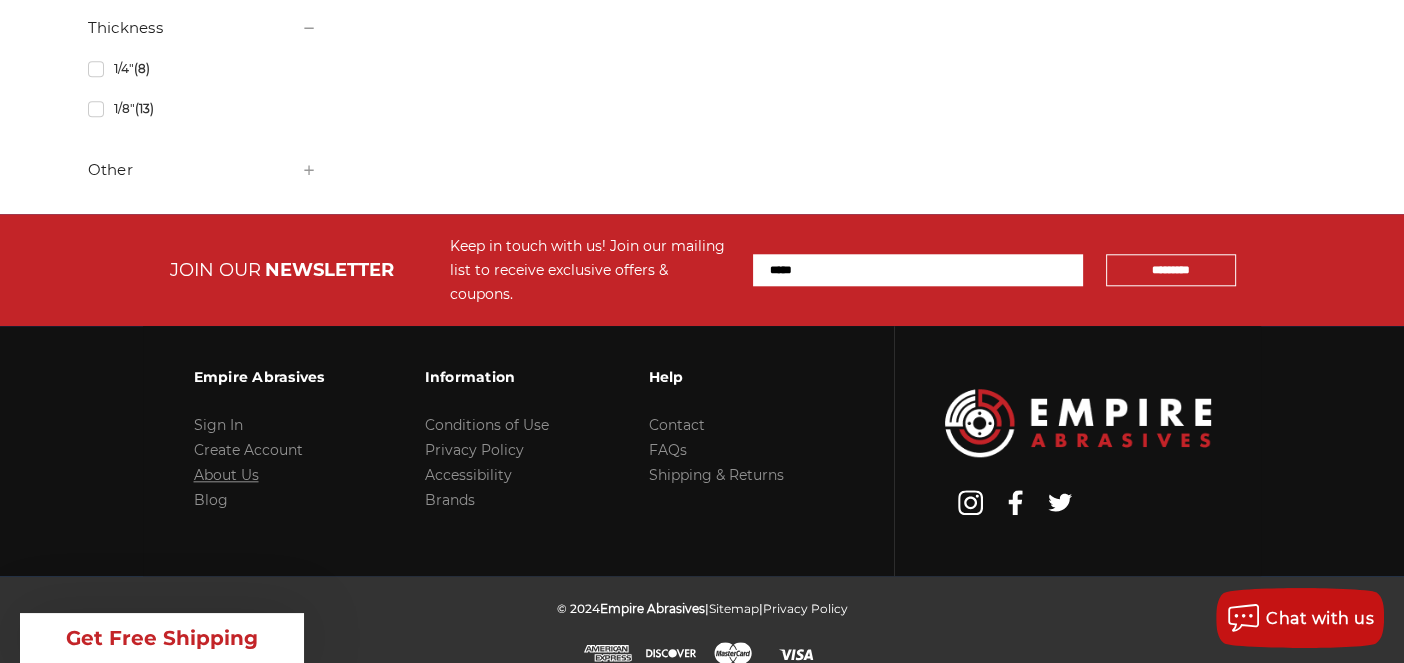 click on "About Us" at bounding box center (225, 475) 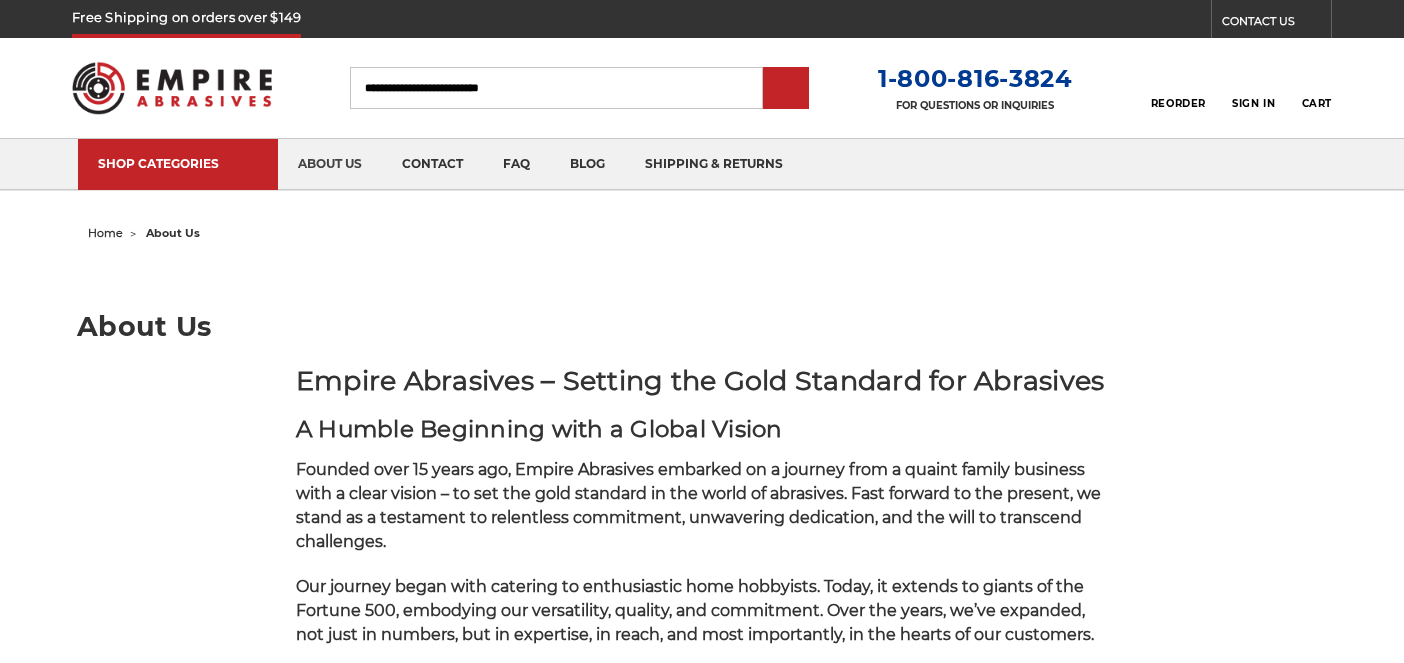 scroll, scrollTop: 0, scrollLeft: 0, axis: both 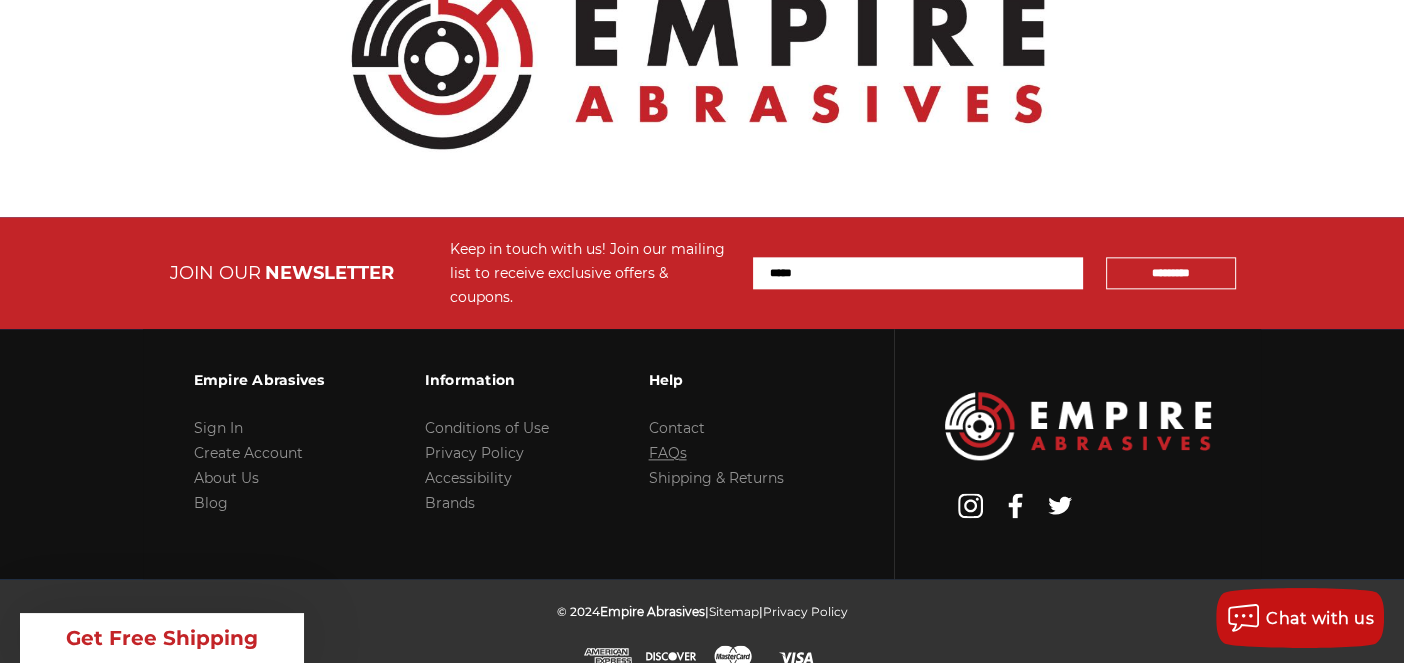 click on "FAQs" at bounding box center [667, 453] 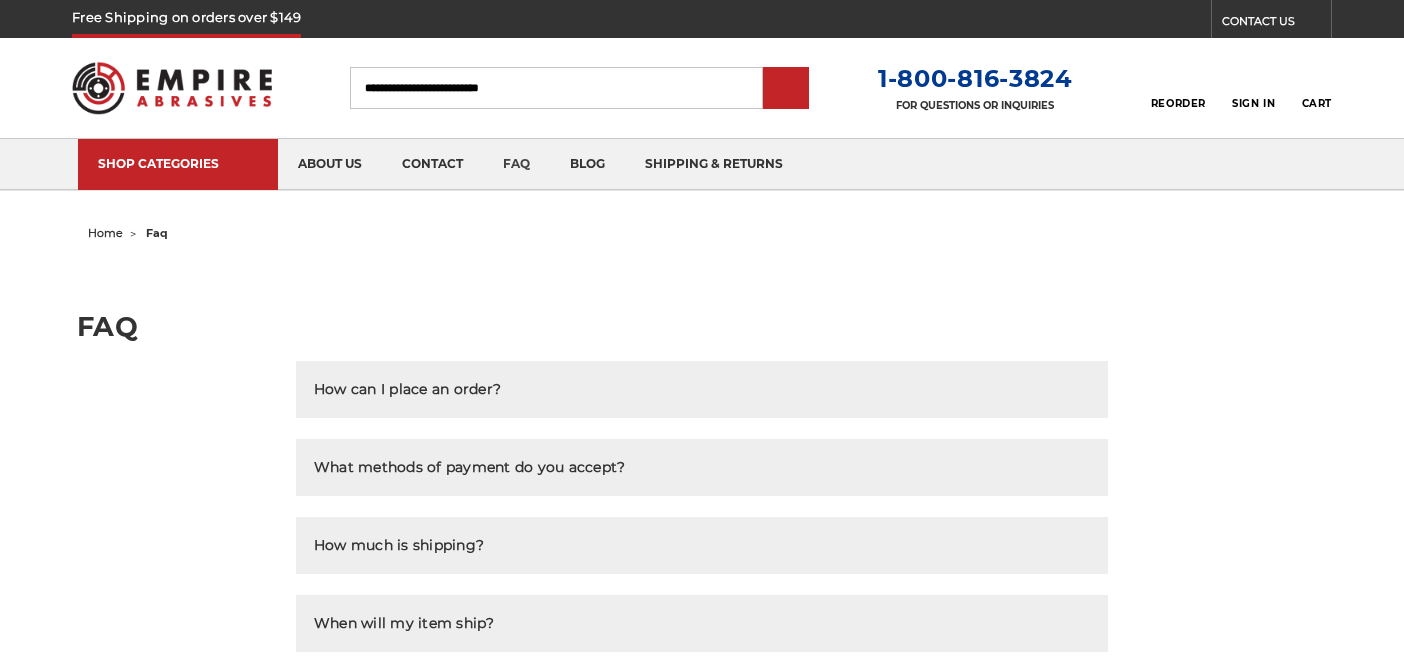 scroll, scrollTop: 0, scrollLeft: 0, axis: both 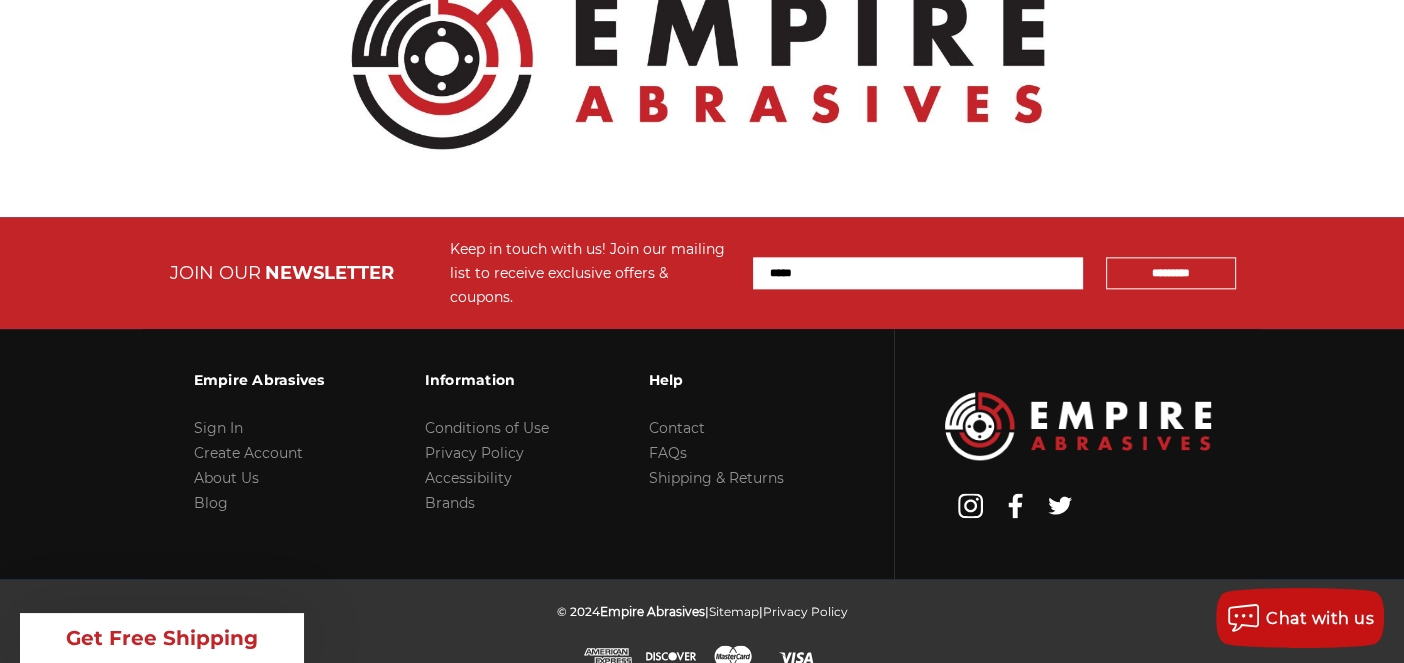 click on "© 2024  Empire Abrasives  |  Sitemap  |  Privacy Policy" at bounding box center (702, 634) 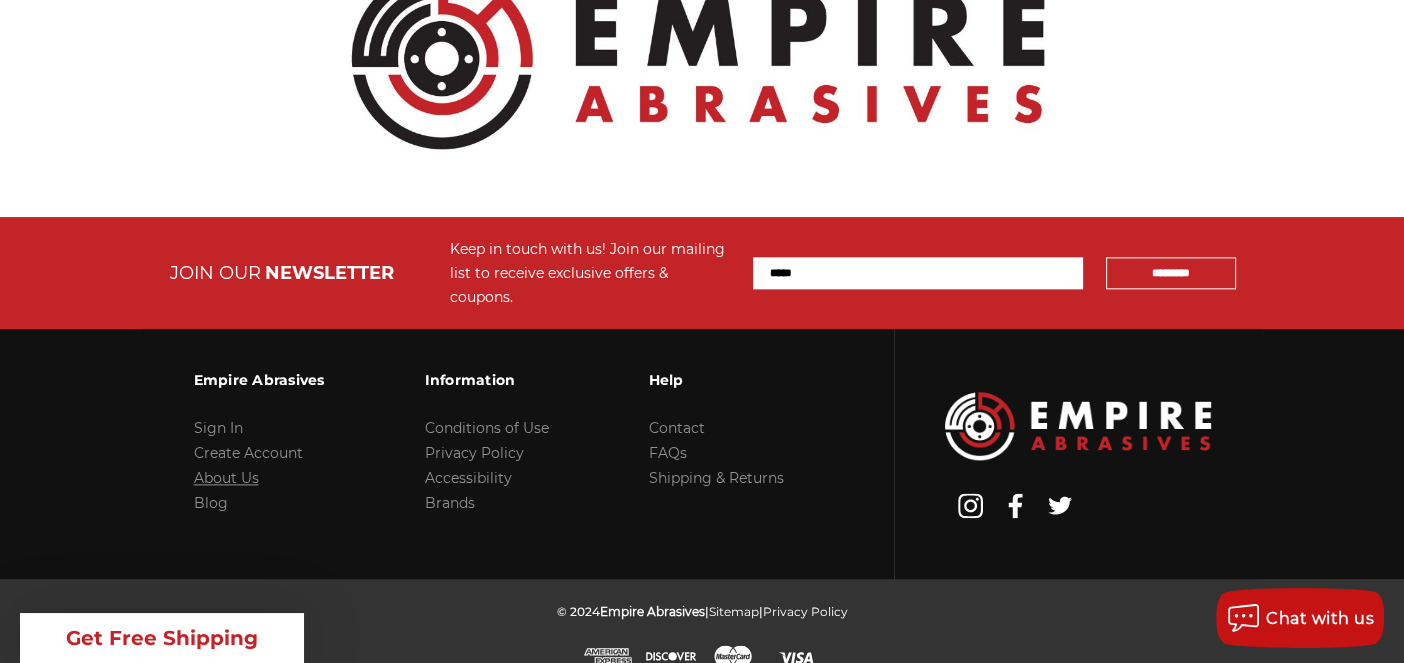 click on "About Us" at bounding box center [225, 478] 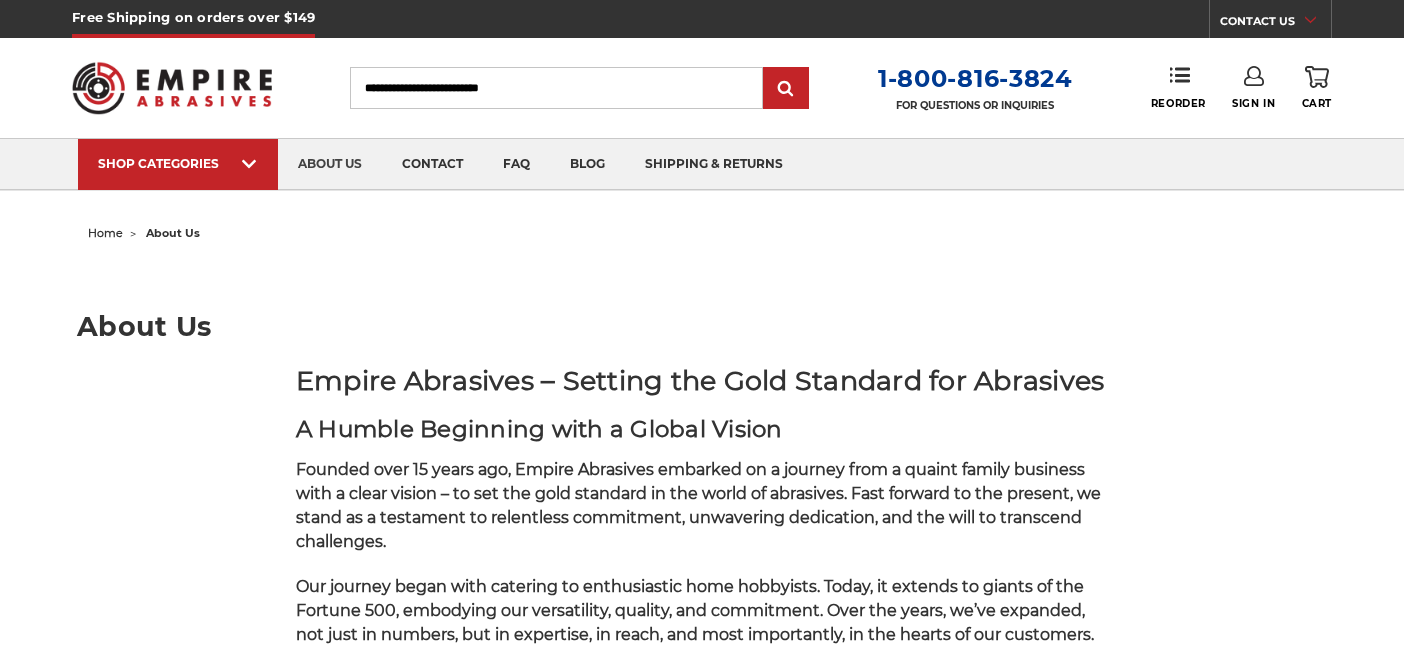 scroll, scrollTop: 0, scrollLeft: 0, axis: both 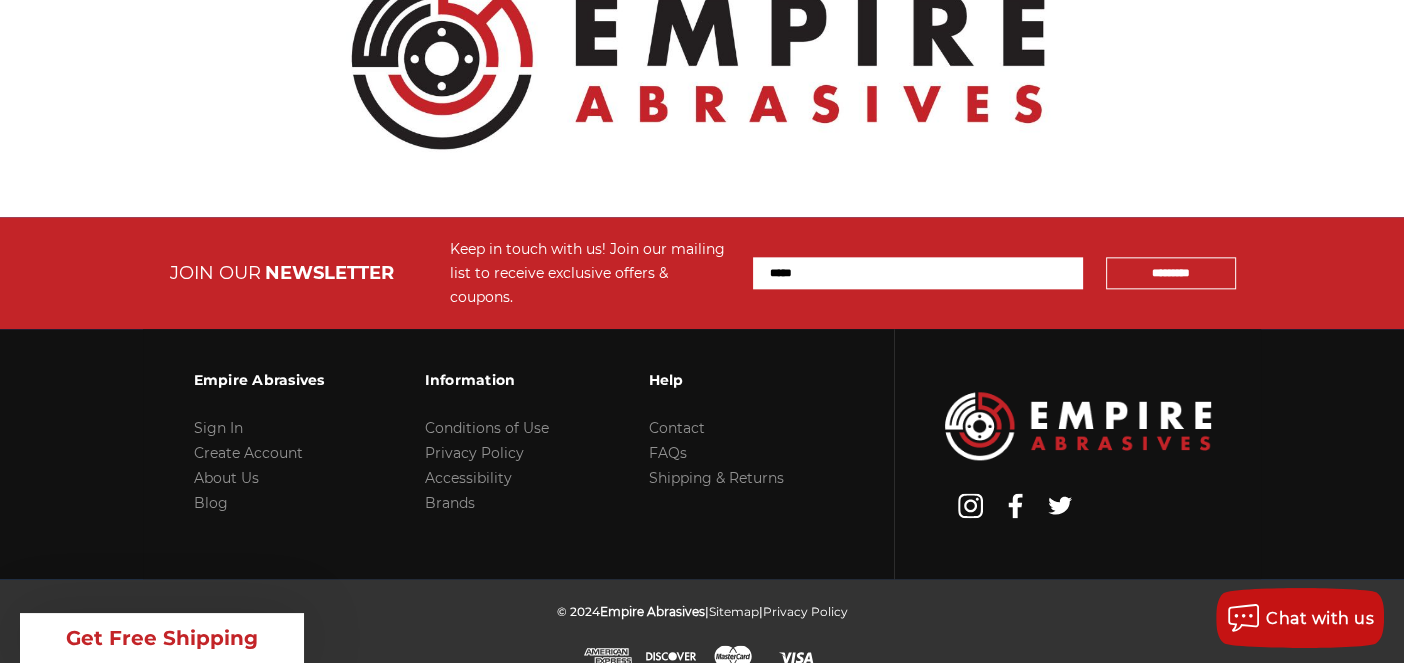 click on "Empire Abrasives
Sign In
Create Account
About Us
Blog
Information
Conditions of Use
Privacy Policy
Accessibility
Brands
Help
Contact
FAQs
Shipping & Returns" at bounding box center [519, 454] 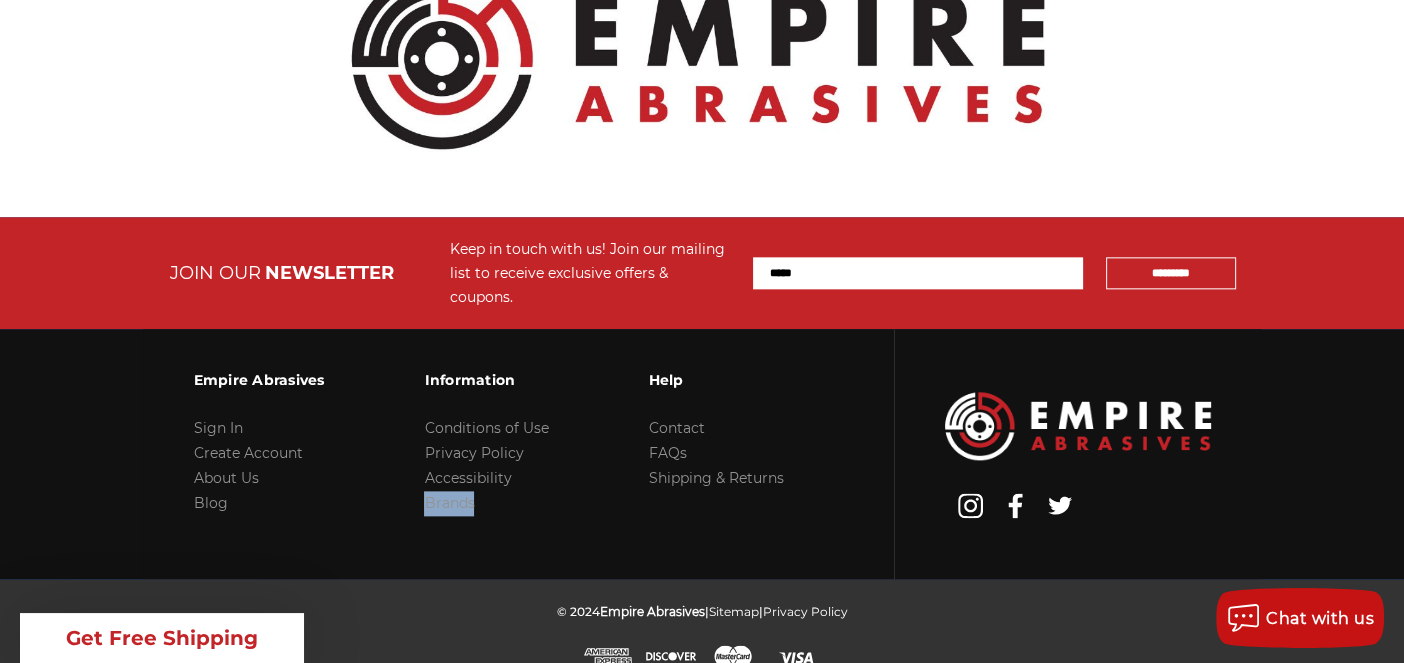 click on "Empire Abrasives
Sign In
Create Account
About Us
Blog
Information
Conditions of Use
Privacy Policy
Accessibility
Brands
Help
Contact
FAQs
Shipping & Returns" at bounding box center [519, 454] 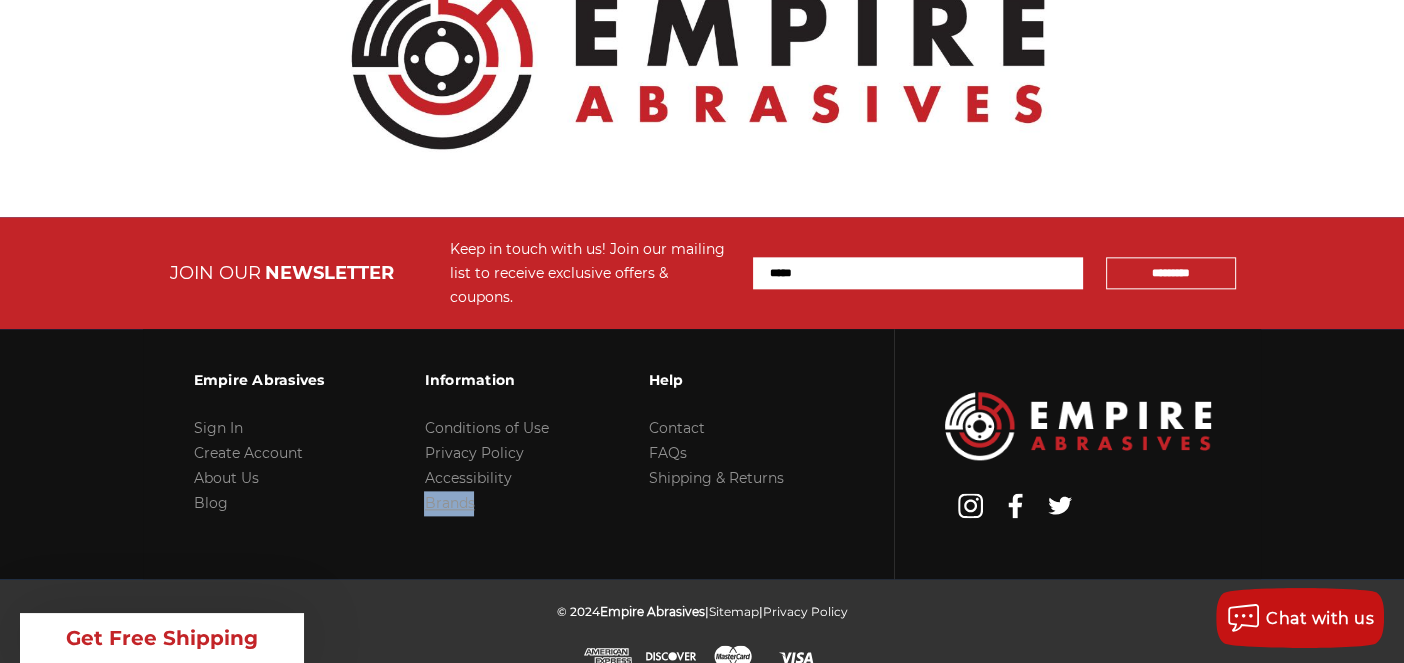 click on "Brands" at bounding box center [449, 503] 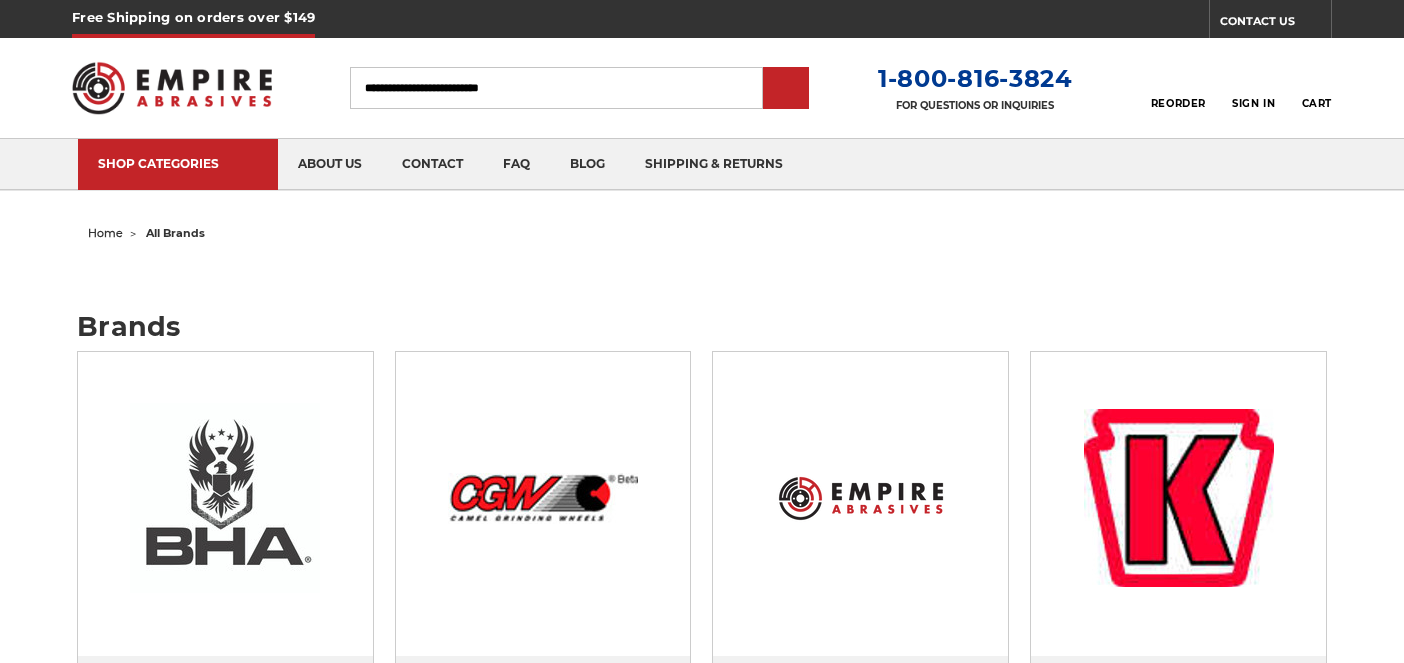 scroll, scrollTop: 0, scrollLeft: 0, axis: both 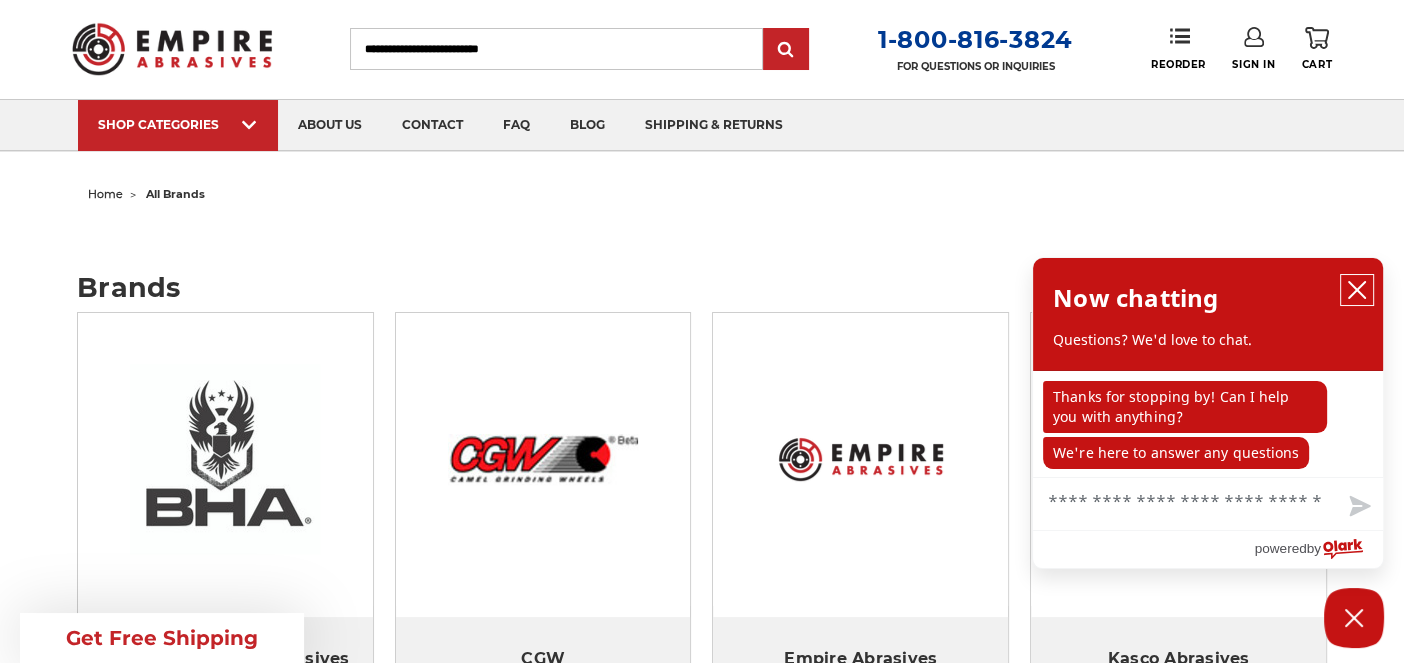 click 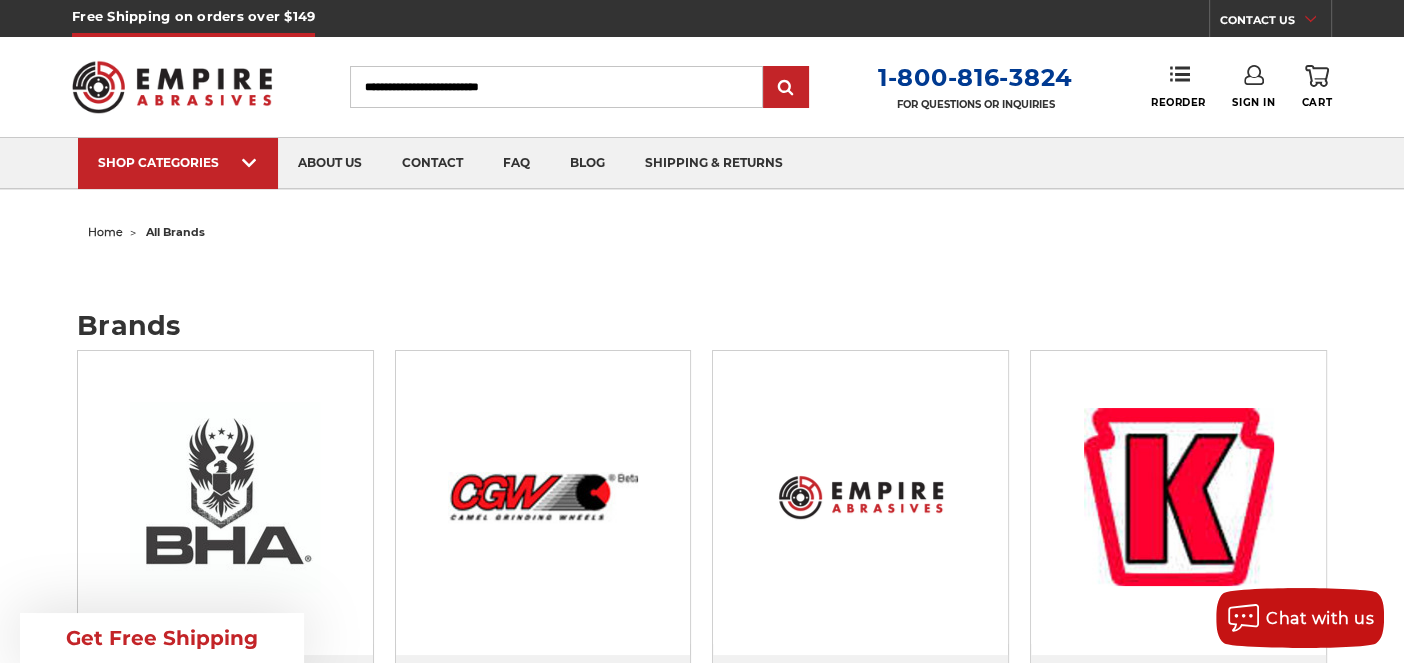 scroll, scrollTop: 0, scrollLeft: 0, axis: both 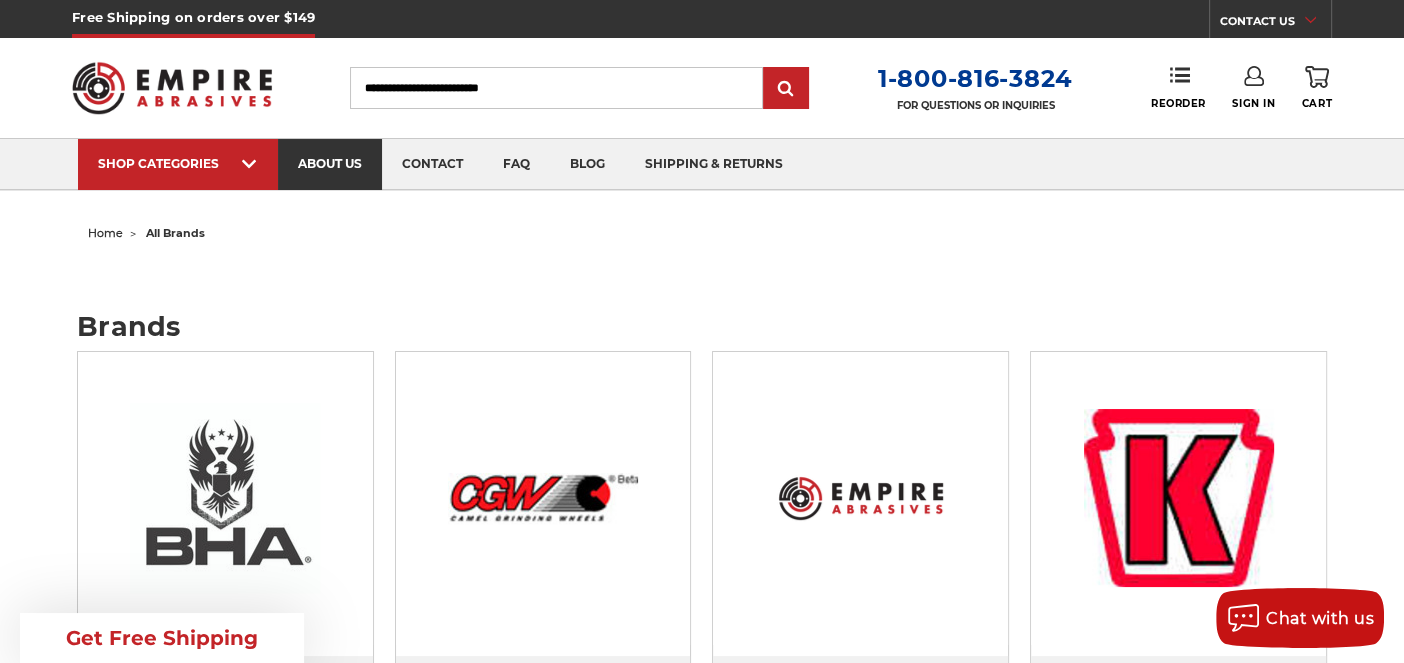 click on "about us" at bounding box center (330, 164) 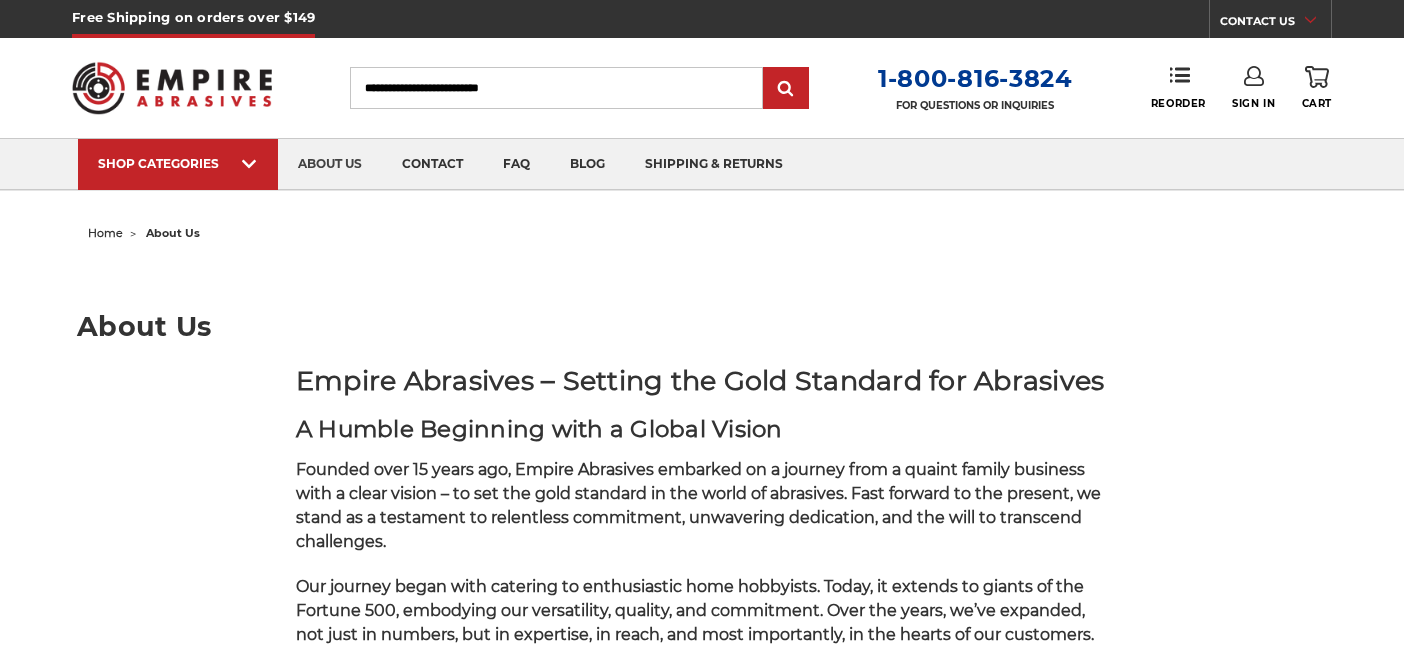 scroll, scrollTop: 0, scrollLeft: 0, axis: both 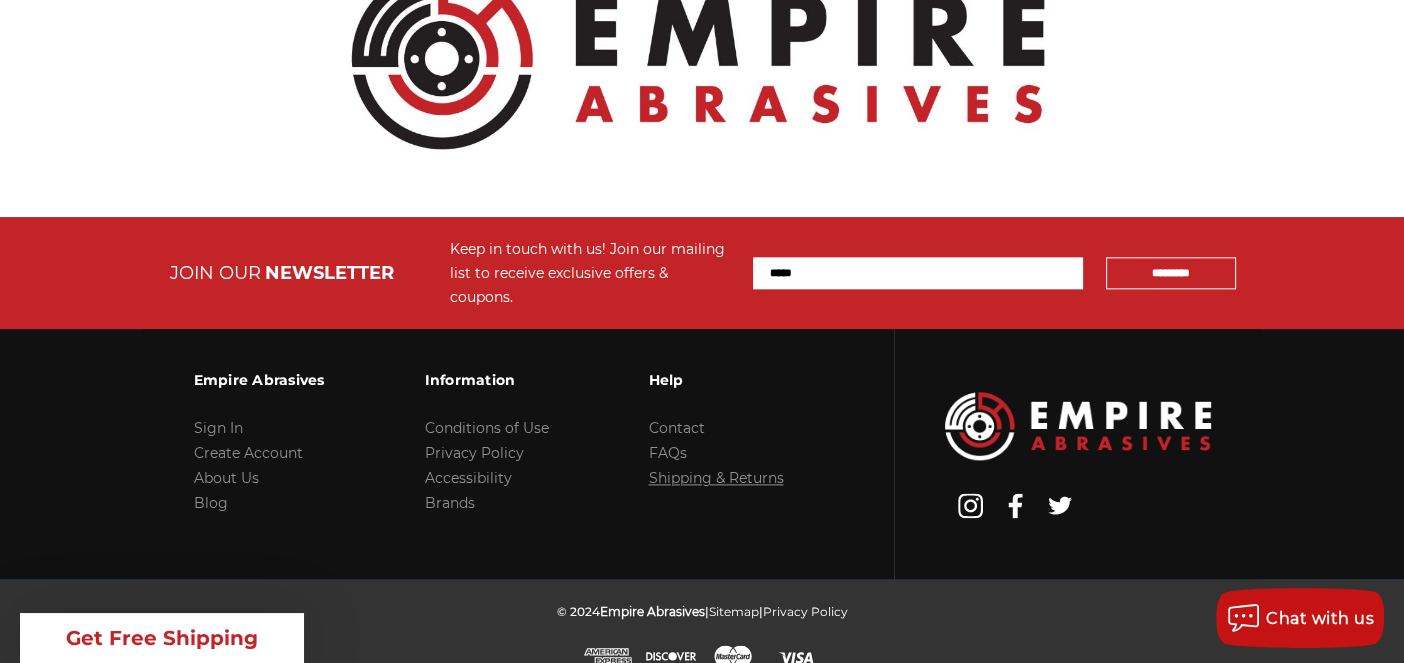 click on "Shipping & Returns" at bounding box center (715, 478) 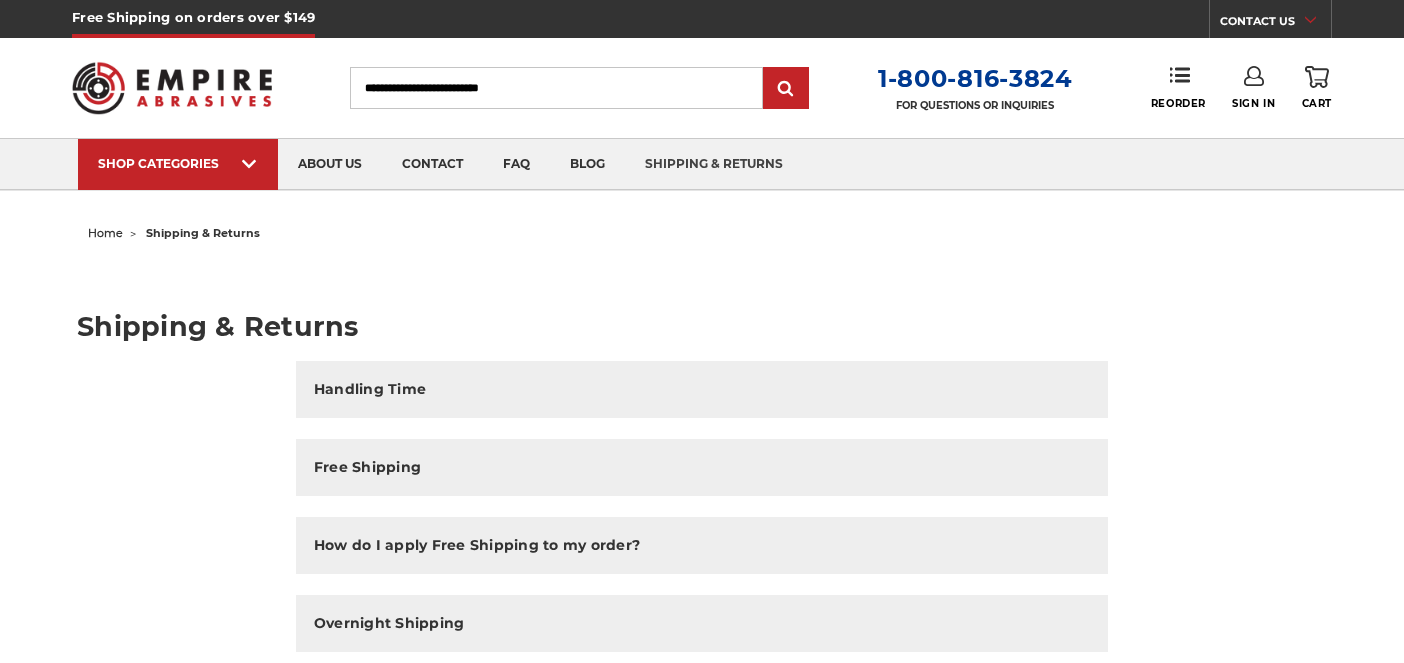 scroll, scrollTop: 0, scrollLeft: 0, axis: both 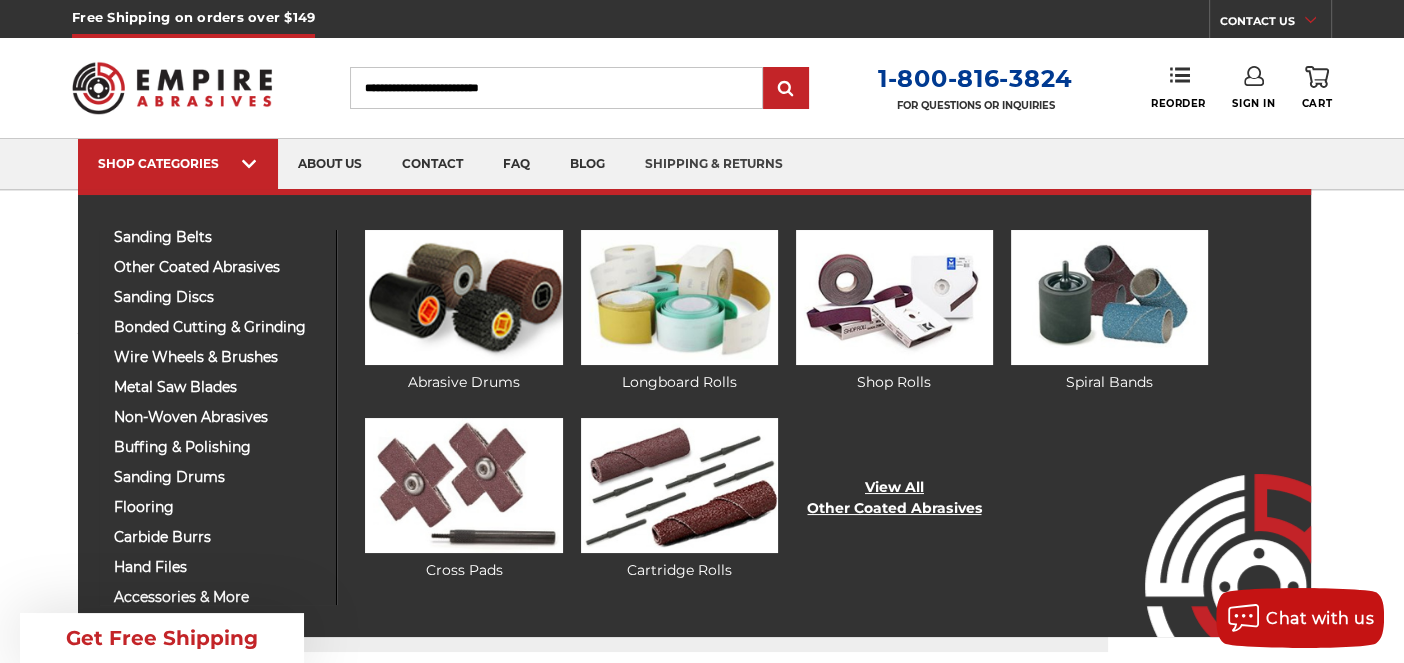 click on "View All   Other Coated Abrasives" at bounding box center (894, 498) 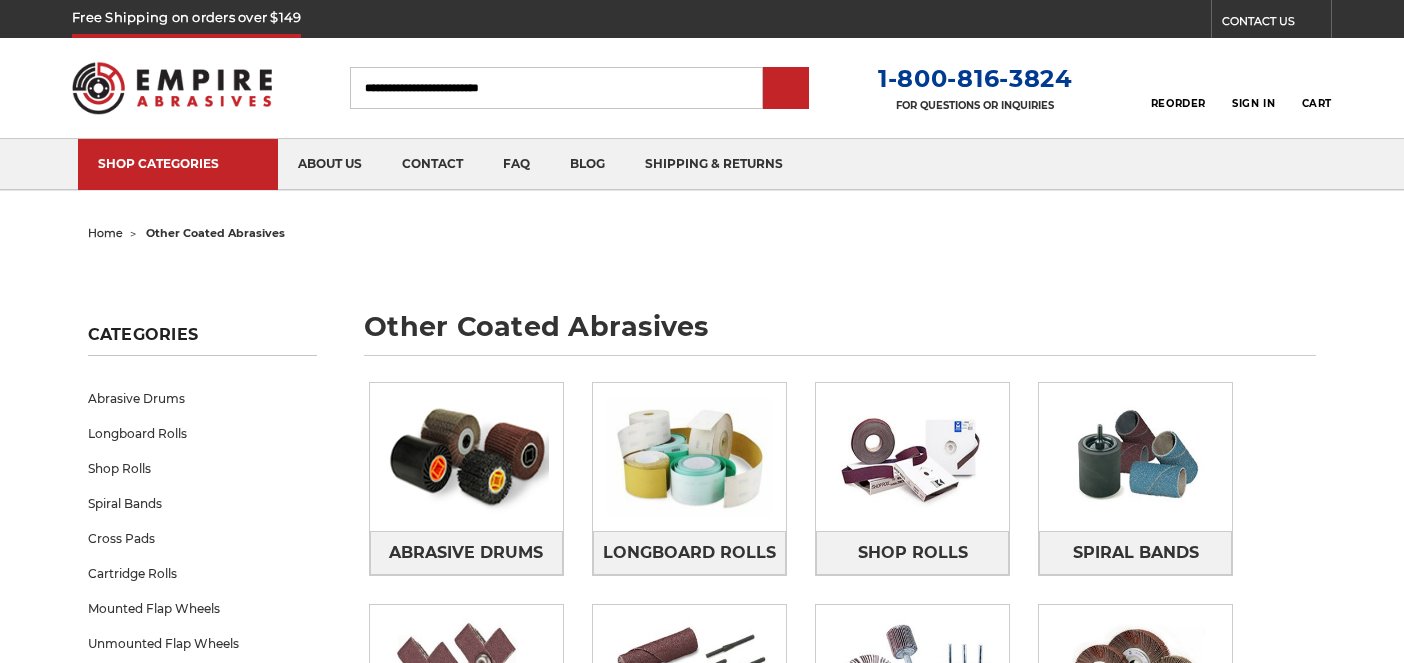scroll, scrollTop: 0, scrollLeft: 0, axis: both 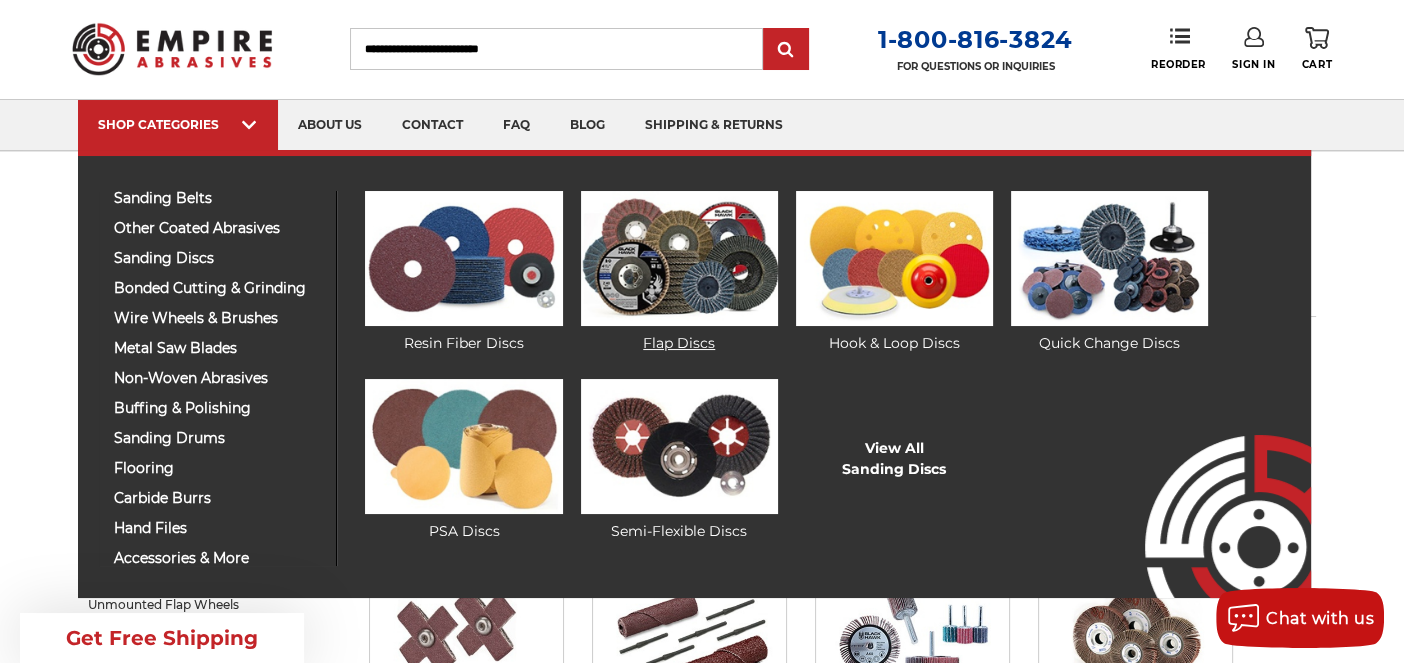 click at bounding box center [679, 258] 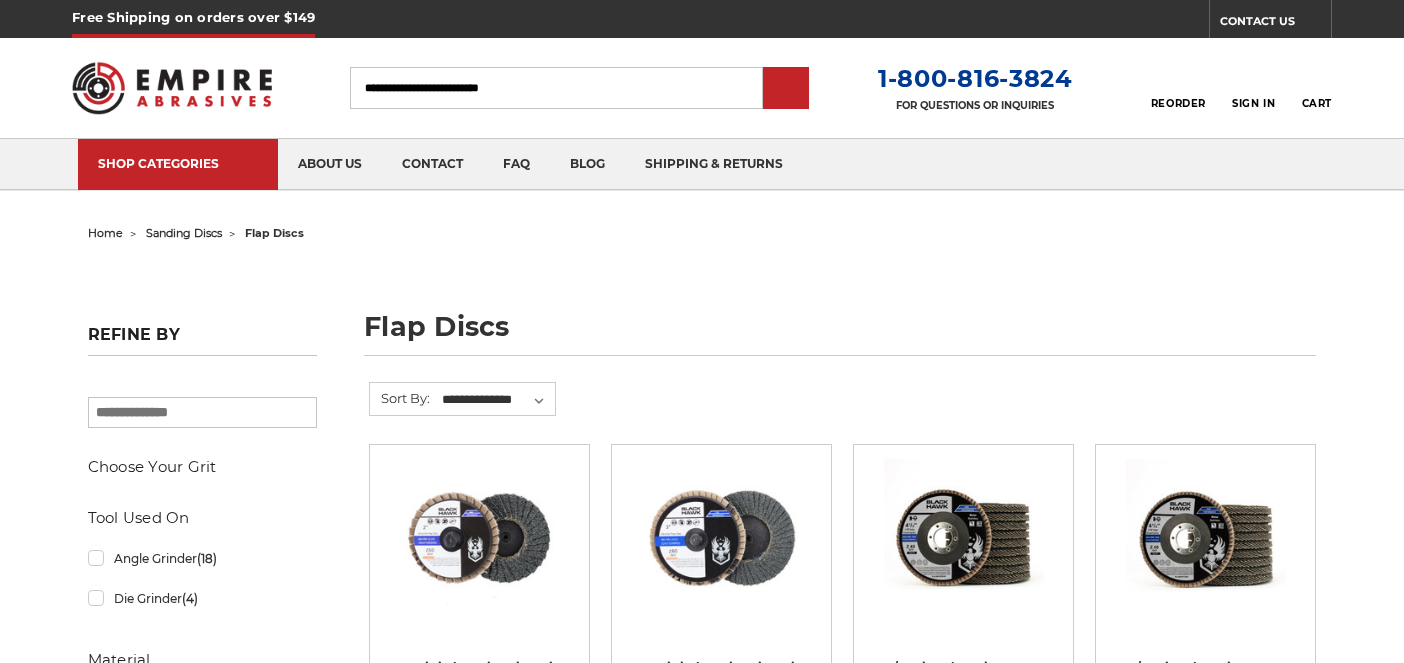 scroll, scrollTop: 0, scrollLeft: 0, axis: both 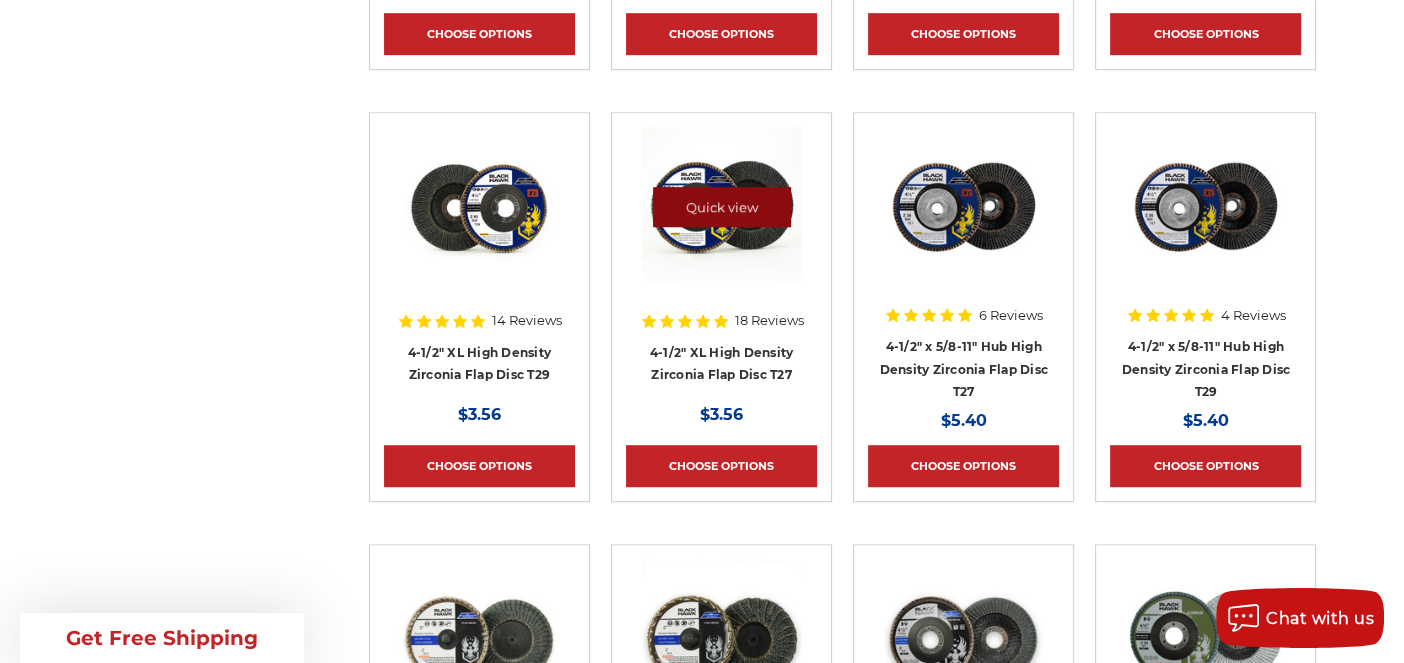 click on "Quick view" at bounding box center (722, 207) 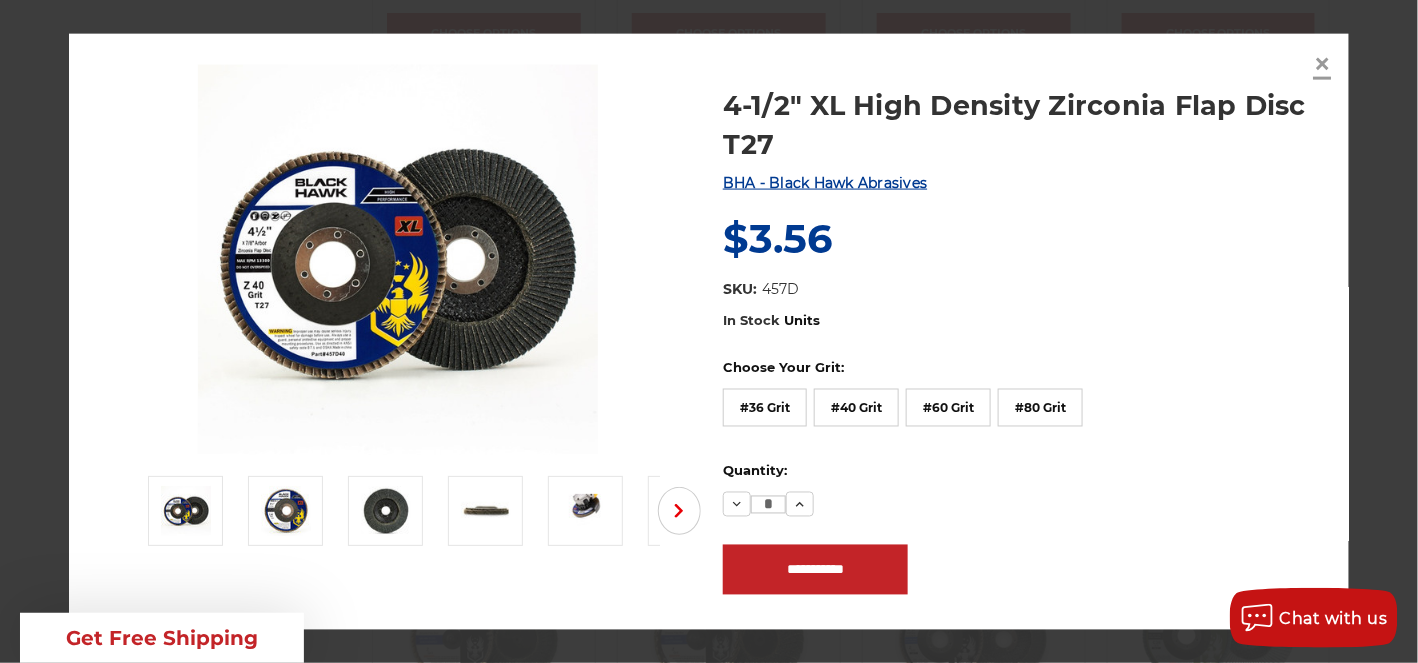 click on "×" at bounding box center (1323, 63) 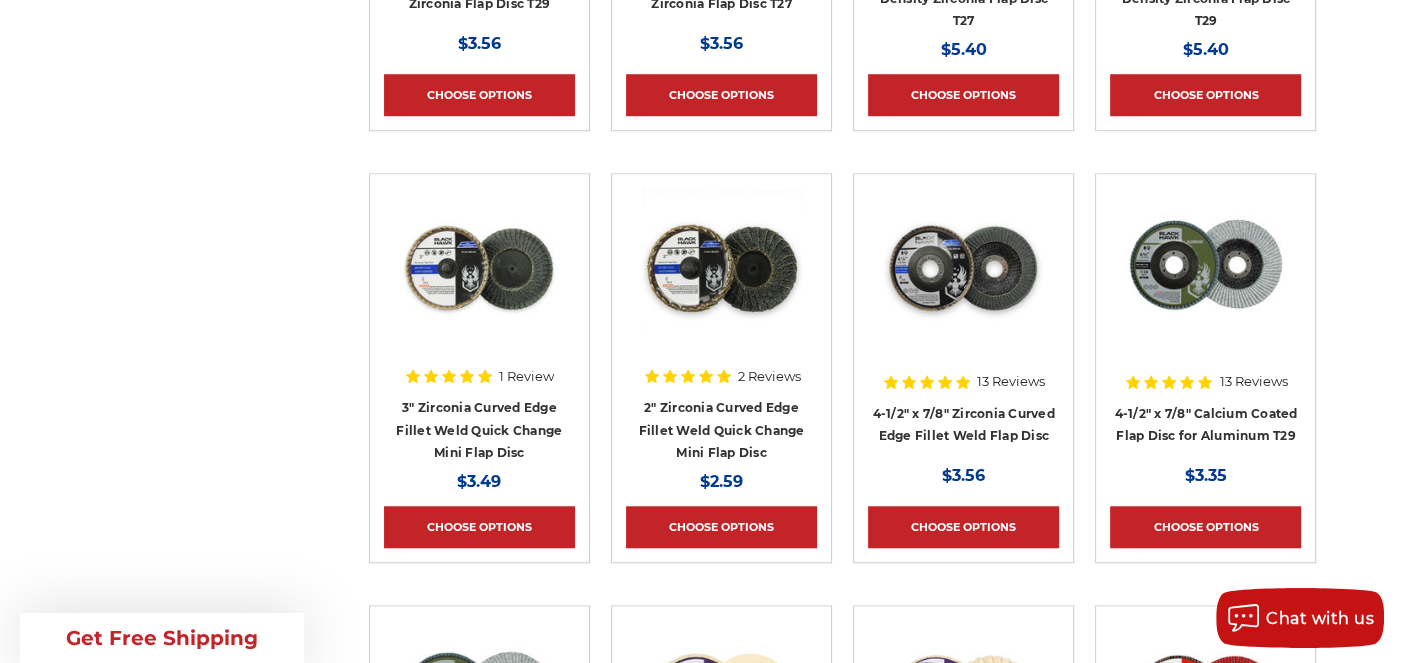 scroll, scrollTop: 0, scrollLeft: 0, axis: both 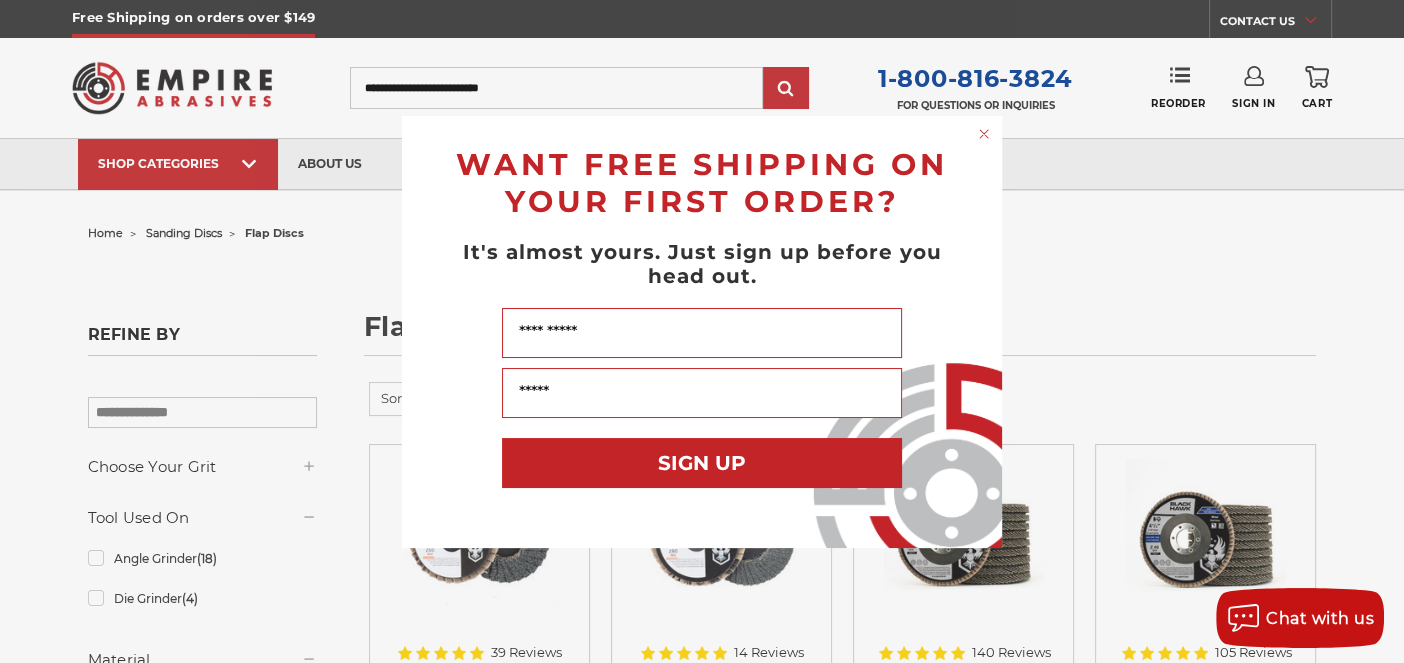 click on "Close dialog WANT FREE SHIPPING ON YOUR FIRST ORDER? It's almost yours. Just sign up before you head out. Name Your Email SIGN UP ******" at bounding box center [702, 331] 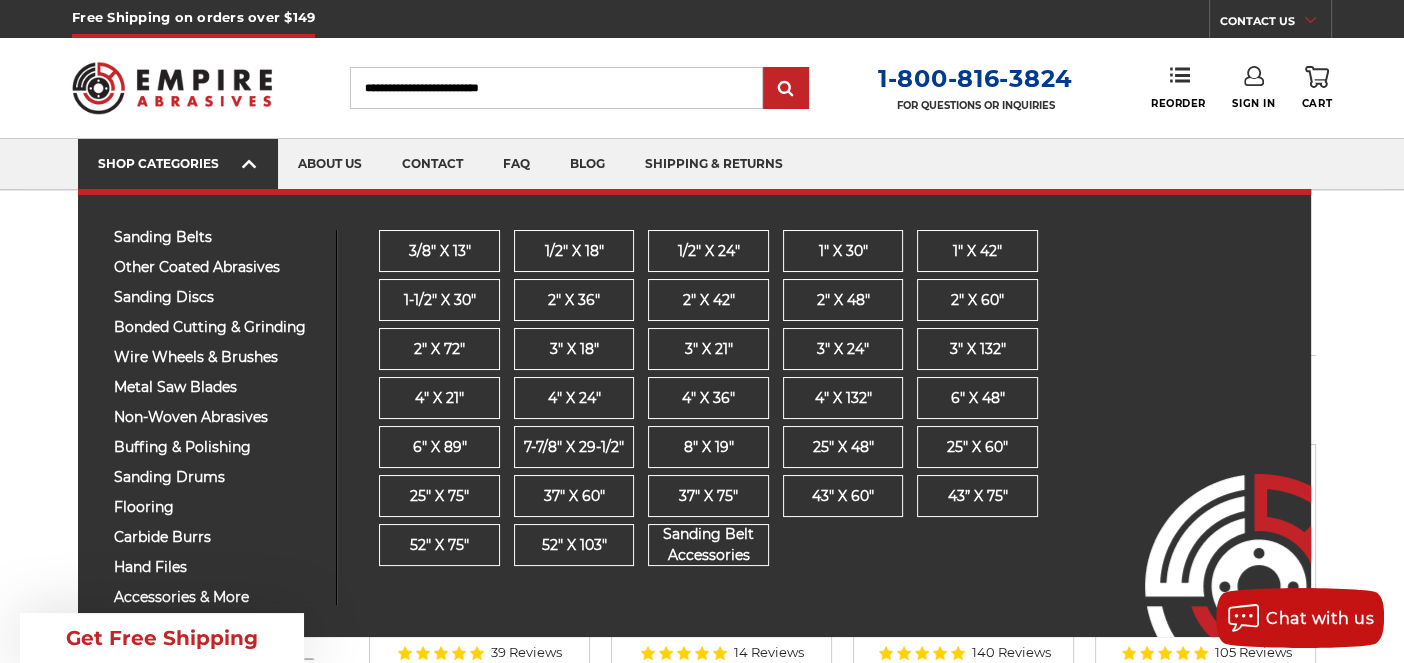 click on "SHOP CATEGORIES" at bounding box center [178, 163] 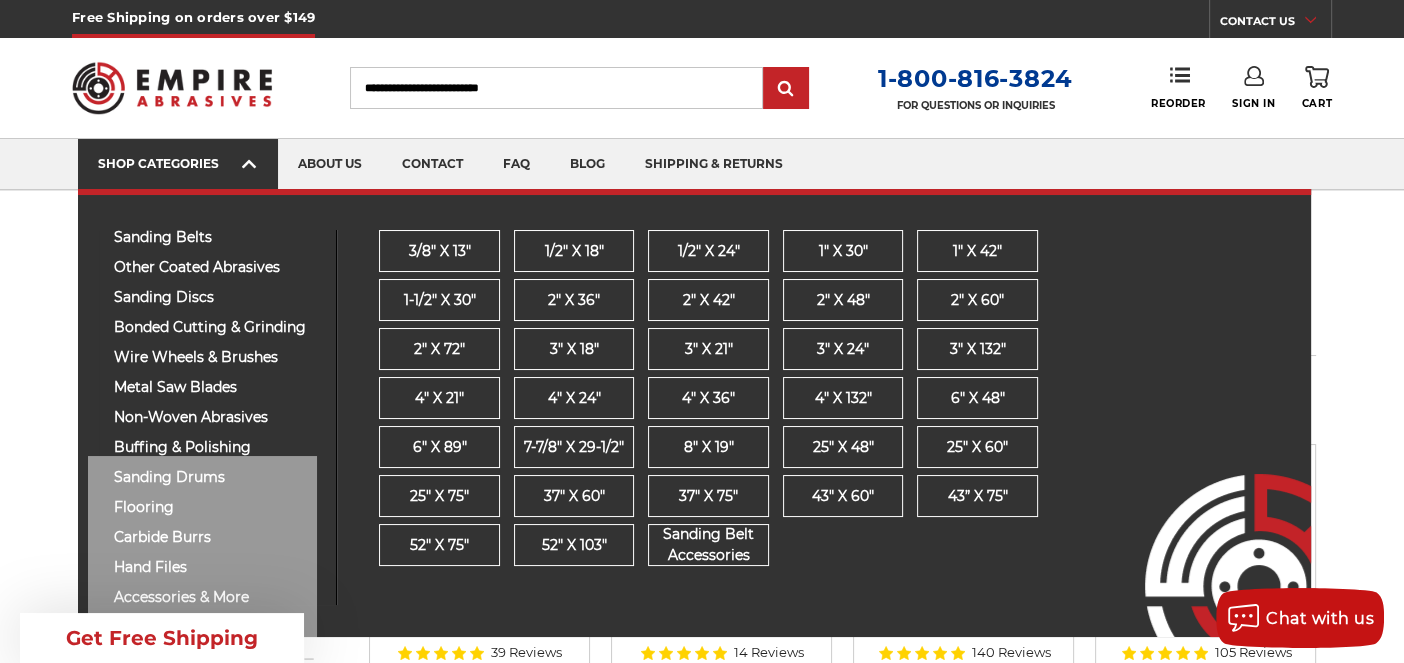 click on "SHOP CATEGORIES" at bounding box center [178, 163] 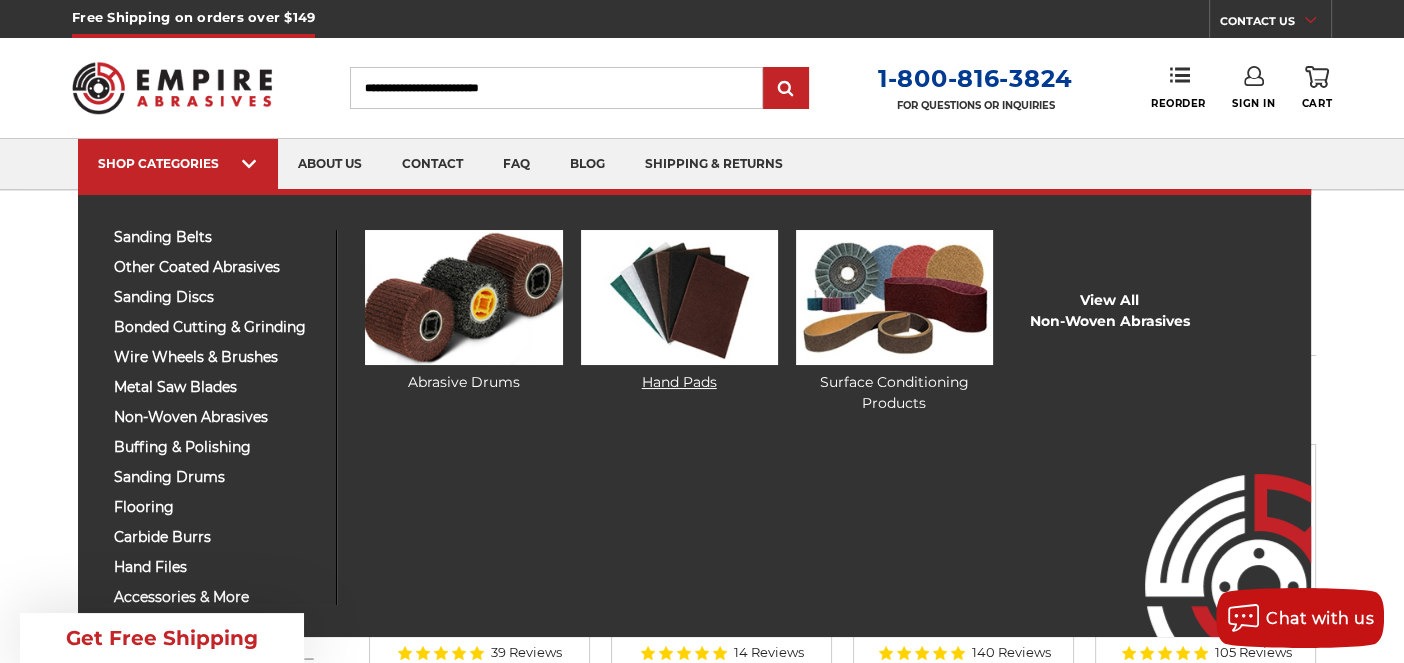 click at bounding box center (679, 297) 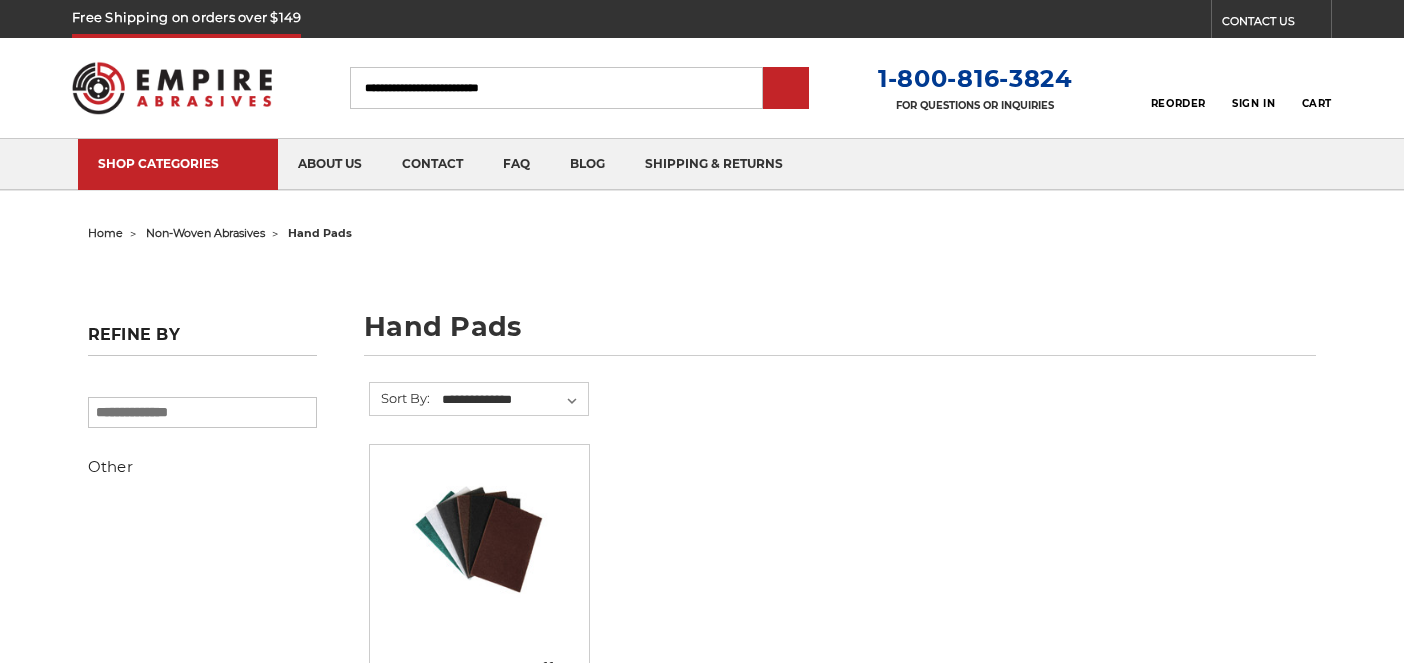 scroll, scrollTop: 0, scrollLeft: 0, axis: both 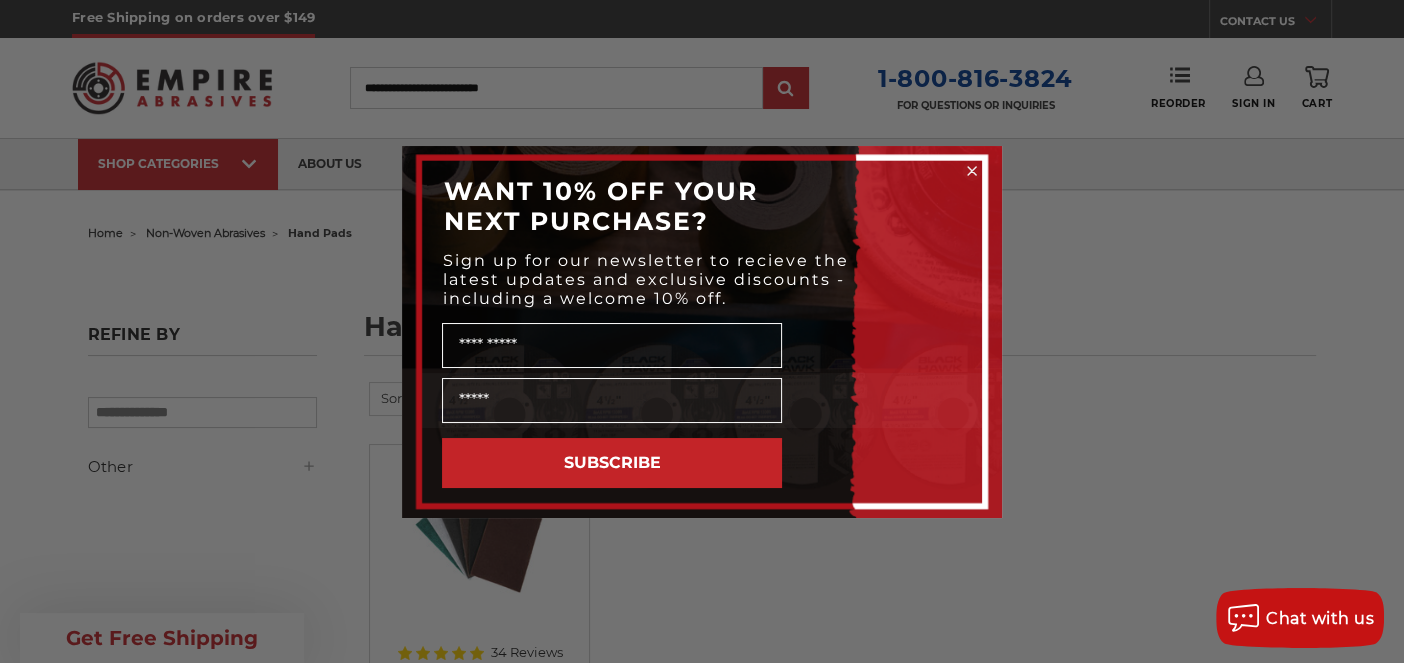 click on "WANT 10% OFF YOUR NEXT PURCHASE? Sign up for our newsletter to recieve the latest updates and exclusive discounts - including a welcome 10% off. [FIRST] [LAST] SUBSCRIBE ******" at bounding box center [702, 332] 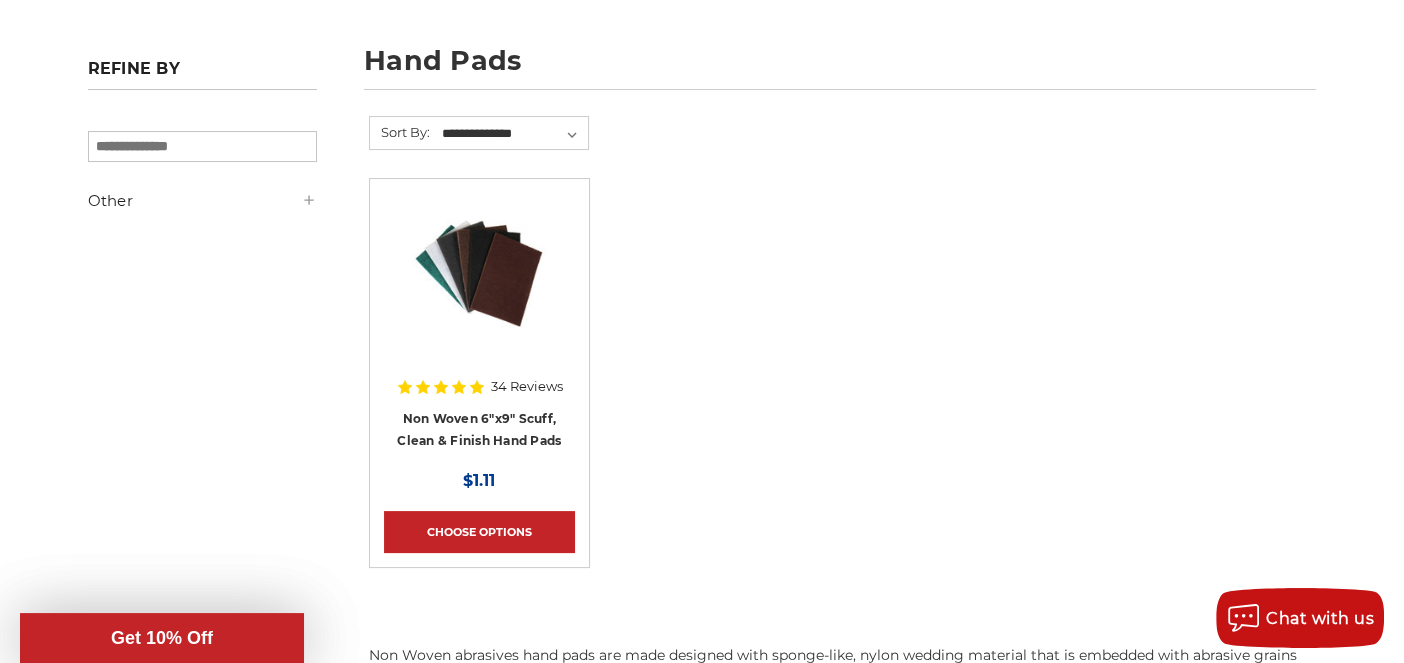 scroll, scrollTop: 400, scrollLeft: 0, axis: vertical 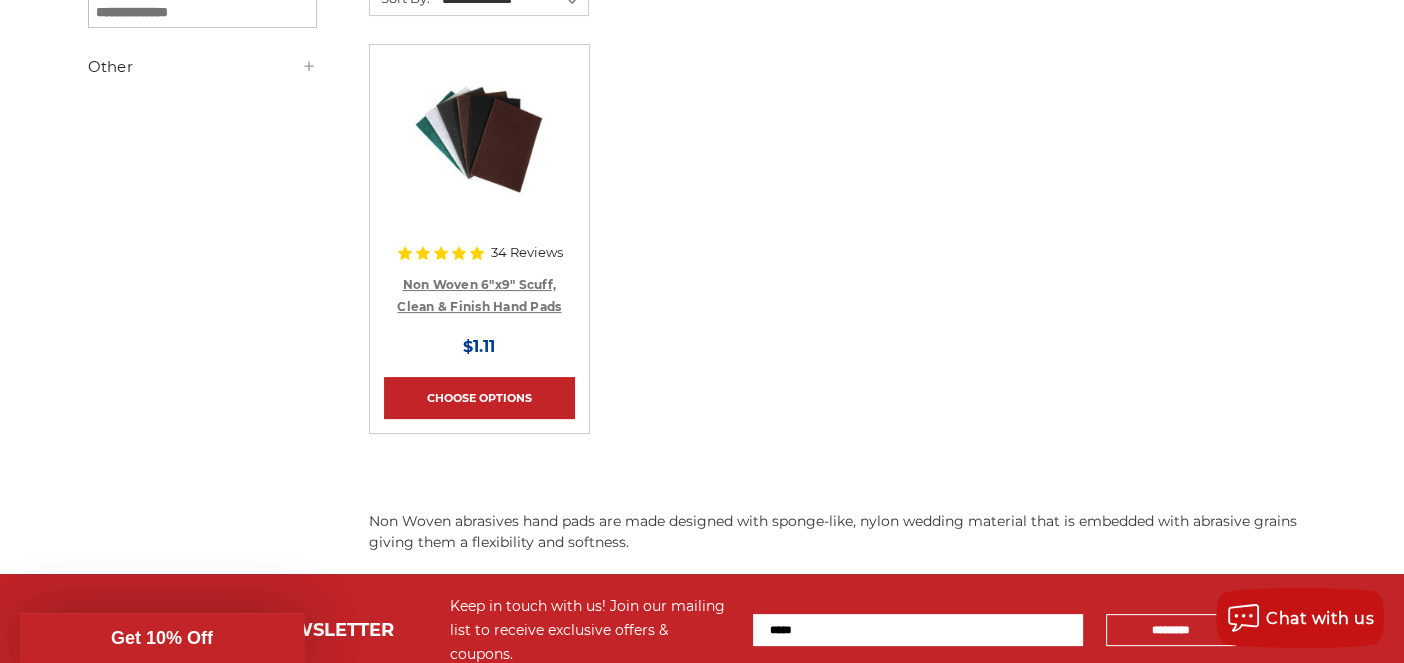 click on "Non Woven 6"x9" Scuff, Clean & Finish Hand Pads" at bounding box center [479, 296] 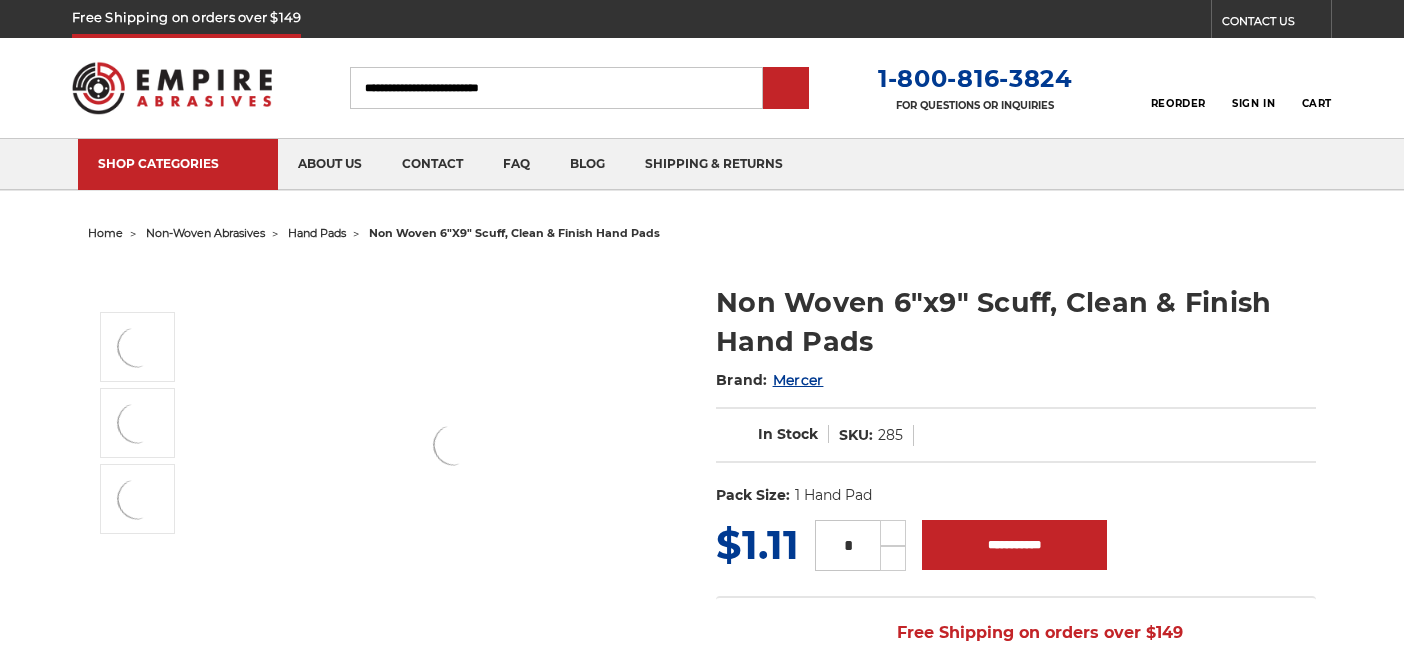 scroll, scrollTop: 0, scrollLeft: 0, axis: both 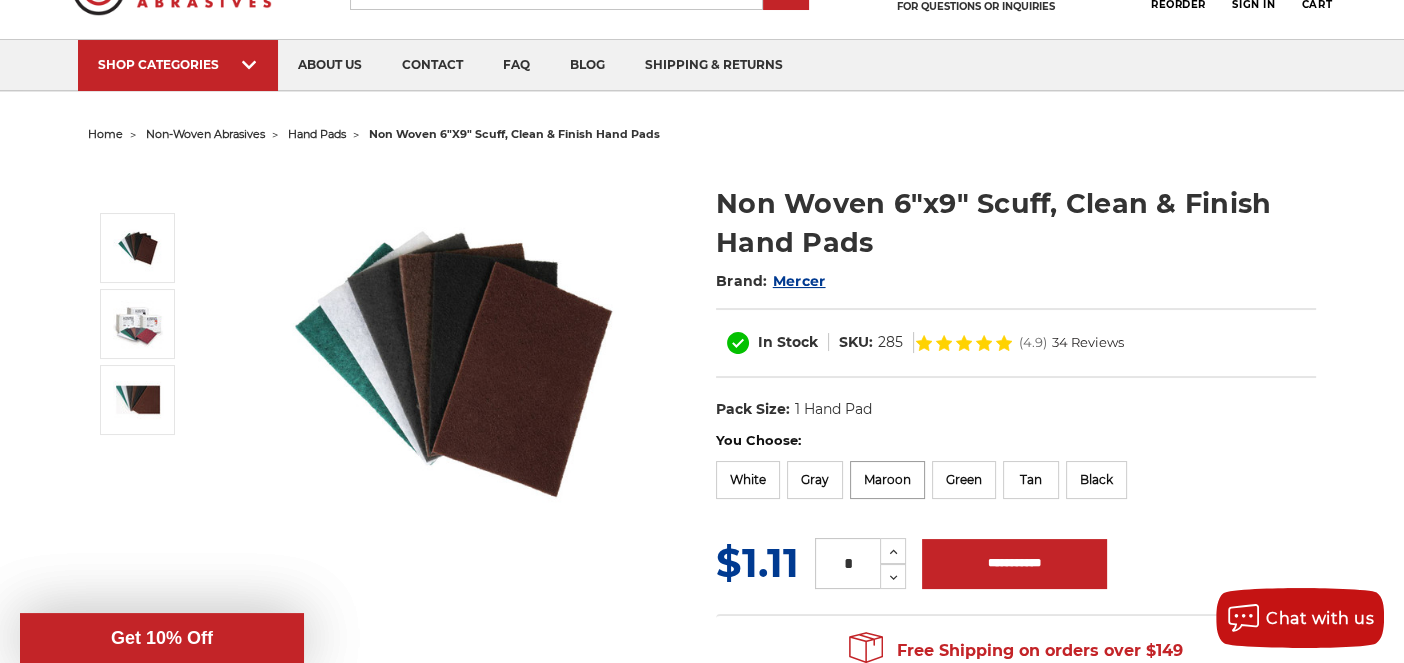 click on "Maroon" at bounding box center [887, 480] 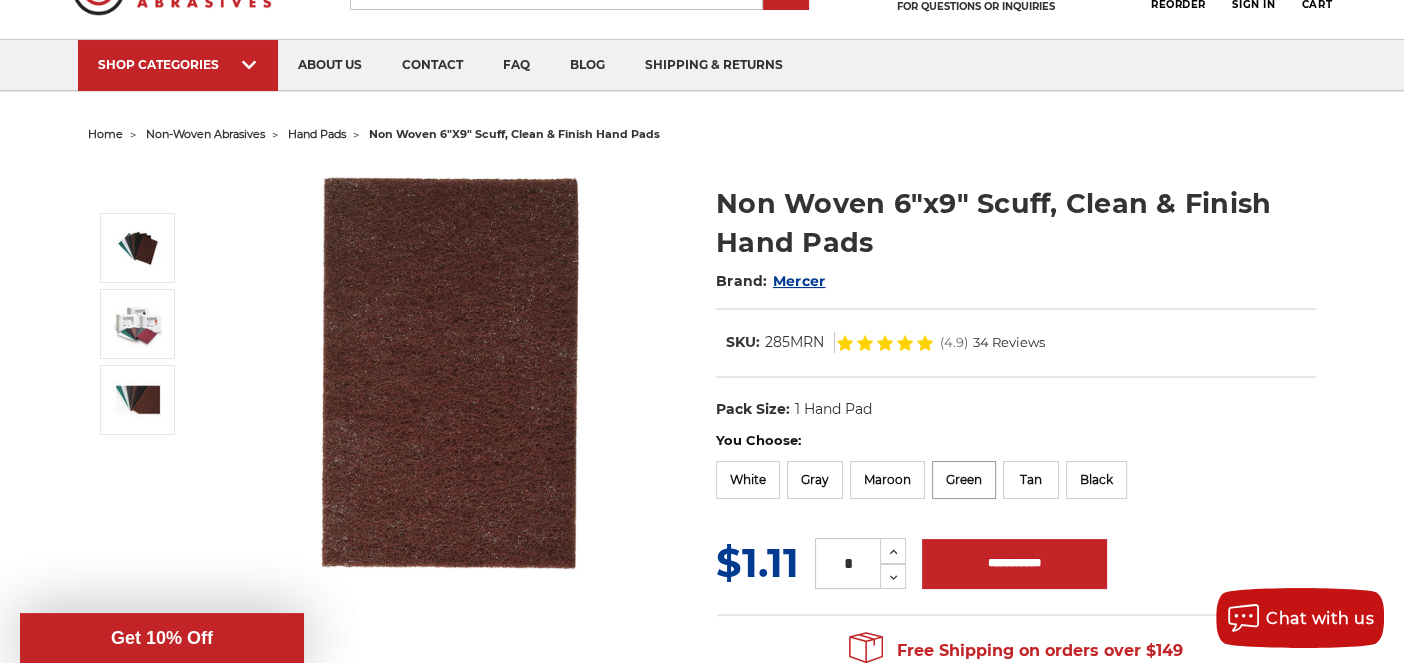 click on "Green" at bounding box center [964, 480] 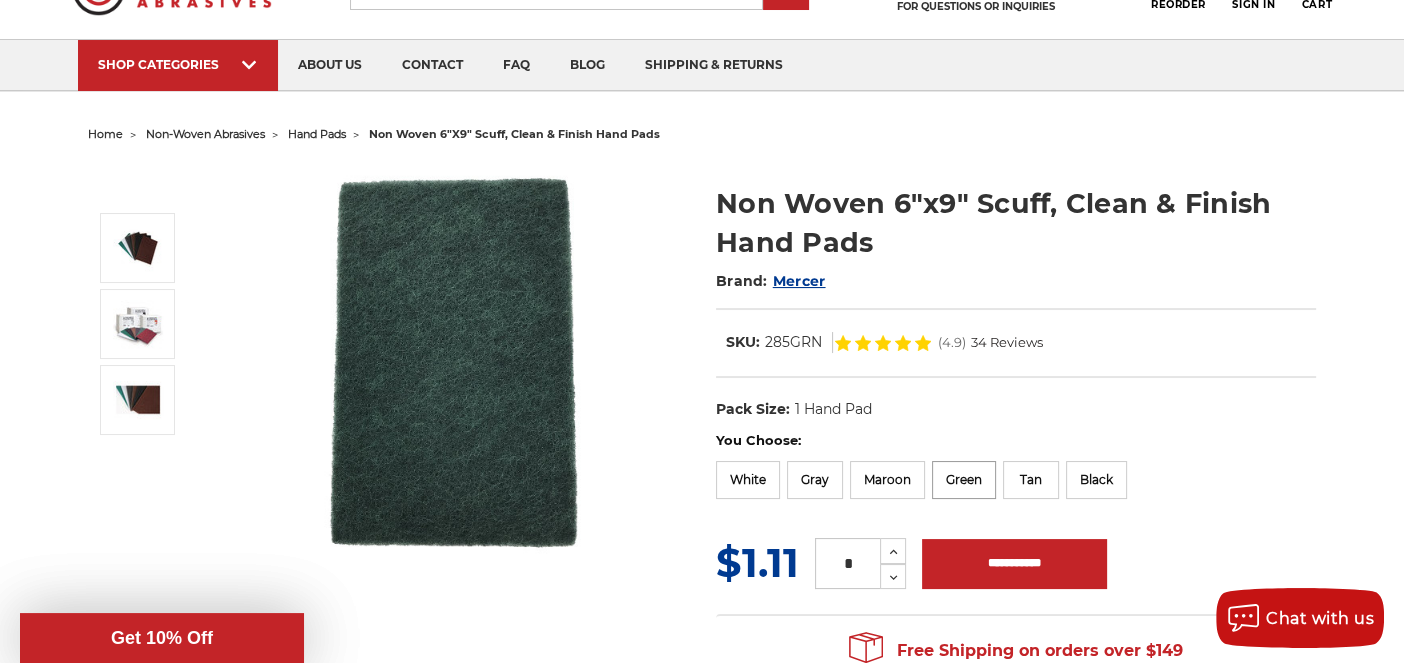 click on "Green" at bounding box center (964, 480) 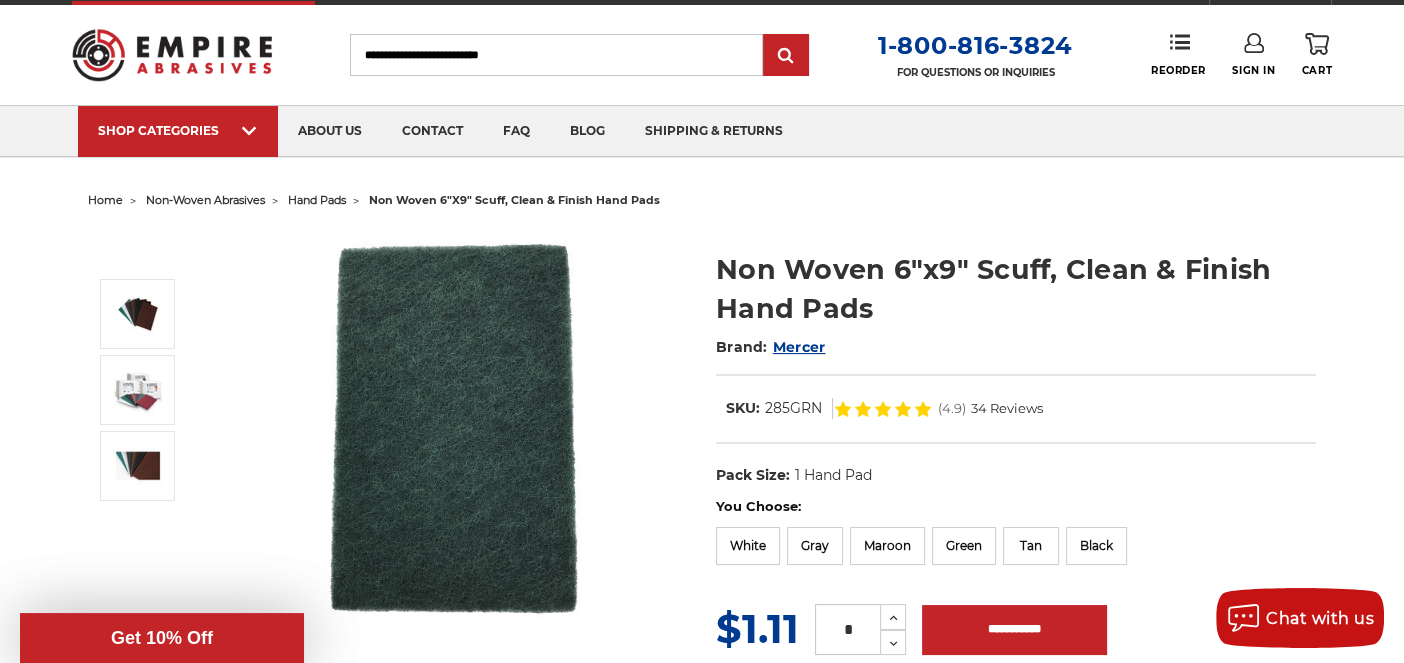 scroll, scrollTop: 0, scrollLeft: 0, axis: both 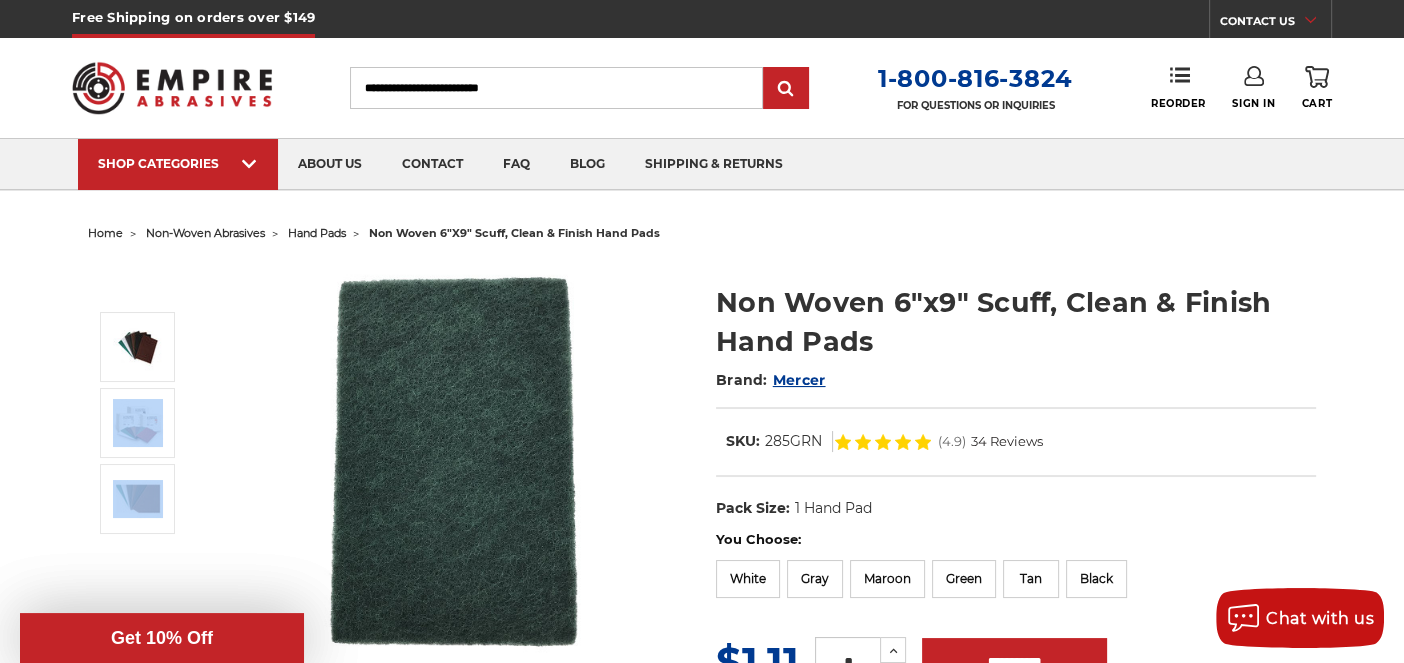 drag, startPoint x: 4, startPoint y: 0, endPoint x: 239, endPoint y: 428, distance: 488.27145 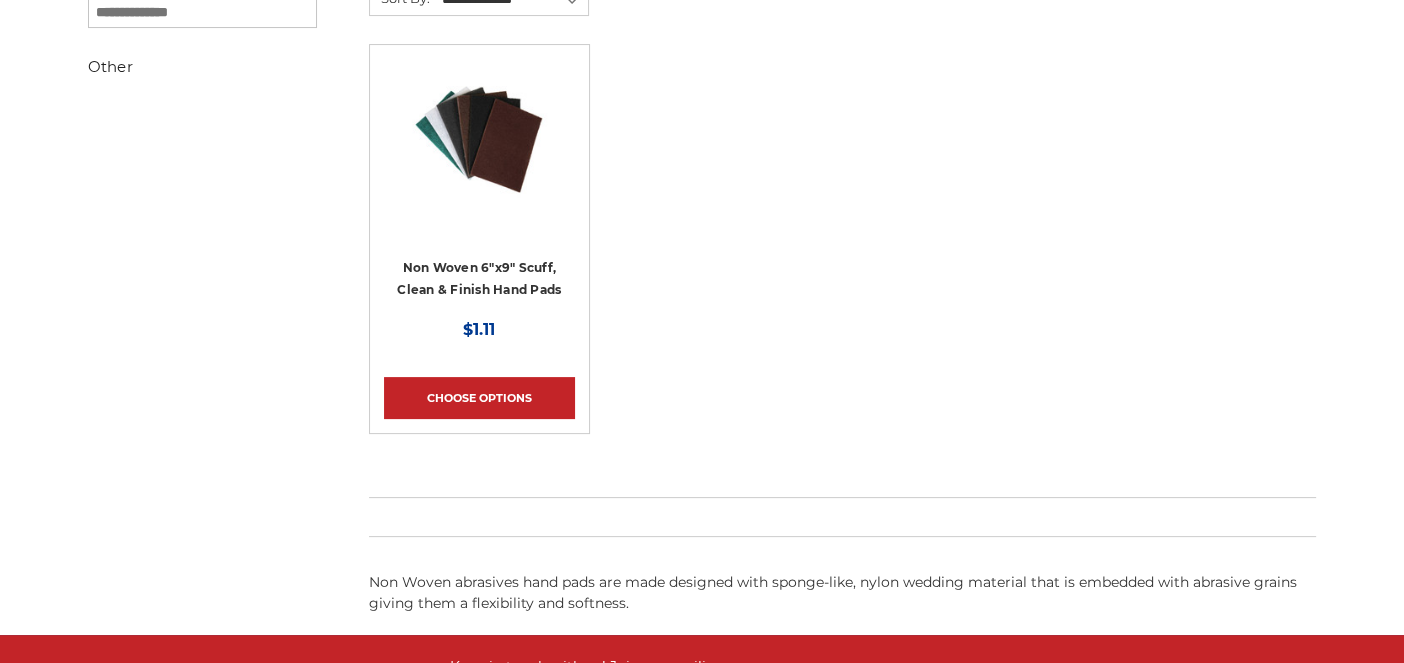scroll, scrollTop: 400, scrollLeft: 0, axis: vertical 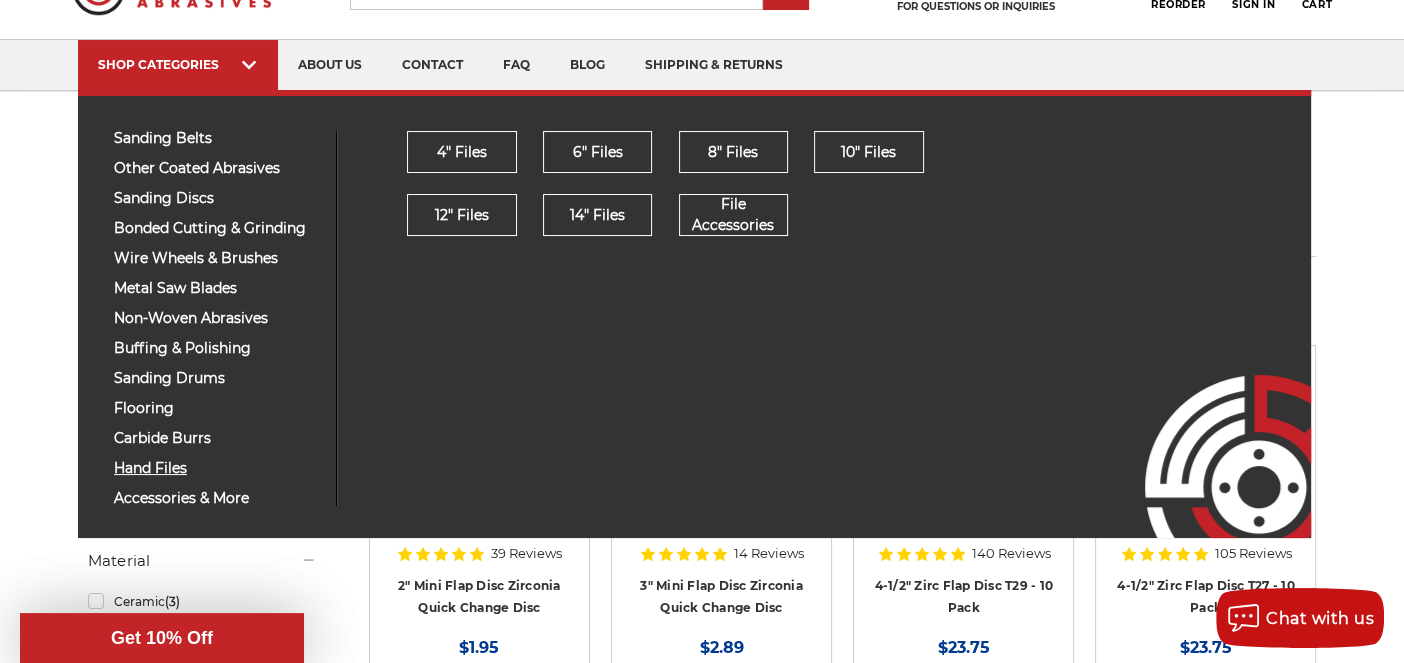 click on "hand files" at bounding box center [217, 468] 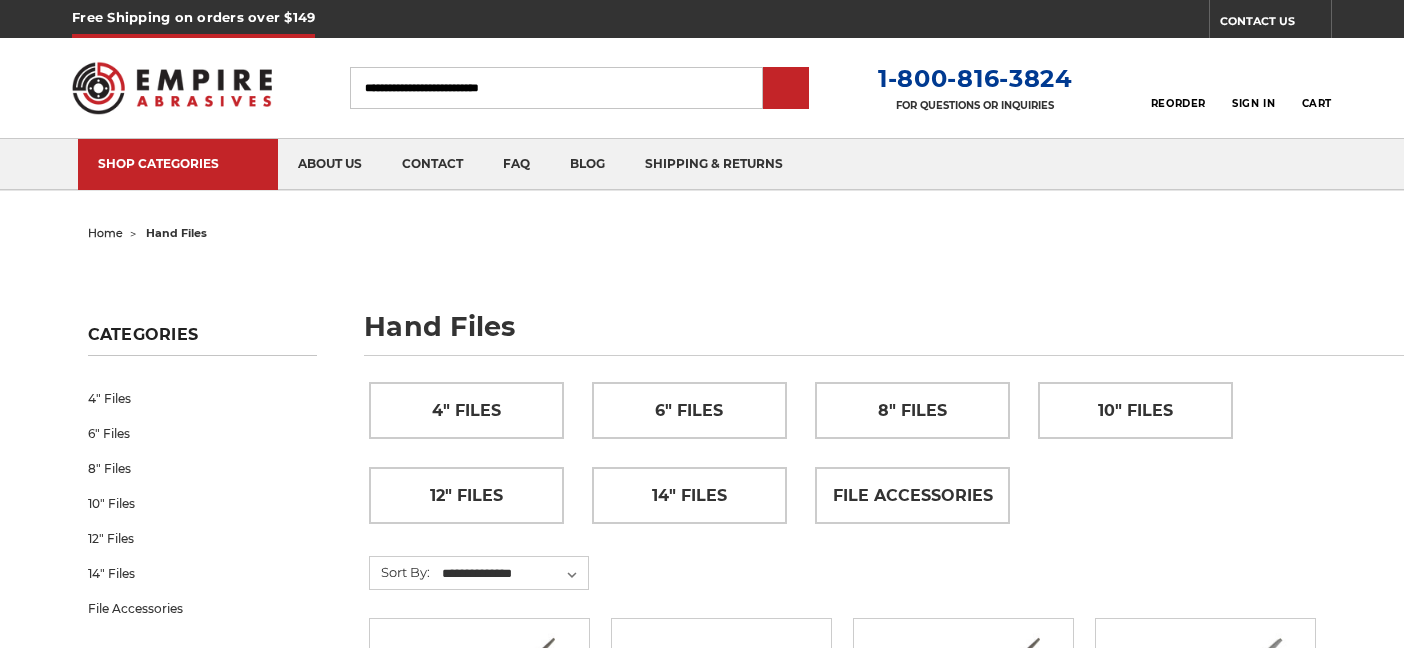 scroll, scrollTop: 0, scrollLeft: 0, axis: both 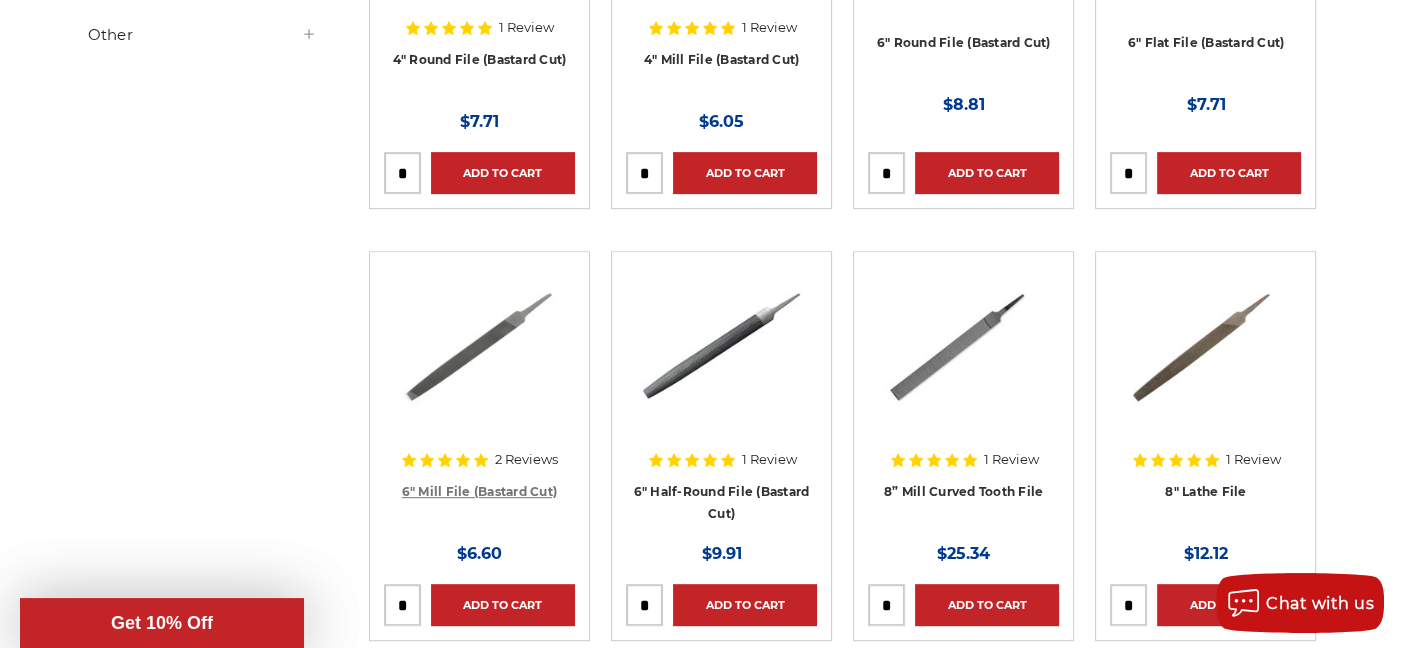 click on "6" Mill File (Bastard Cut)" at bounding box center (480, 491) 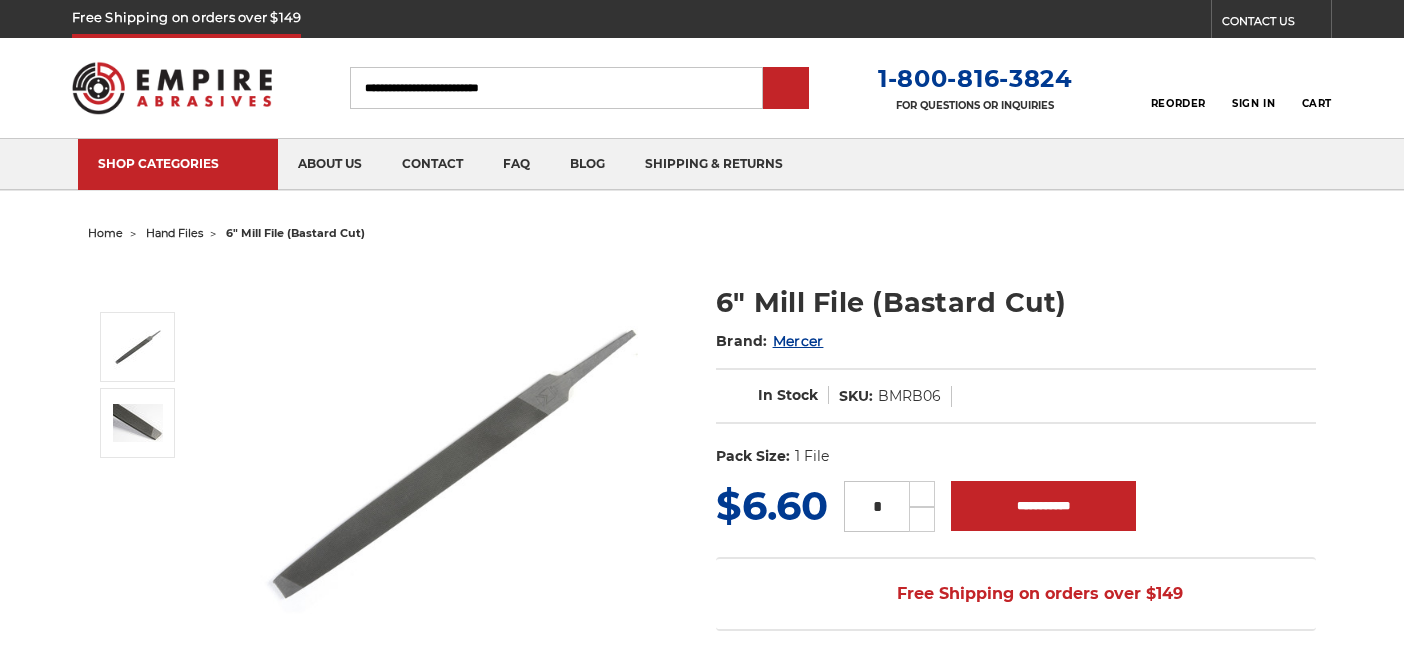 scroll, scrollTop: 0, scrollLeft: 0, axis: both 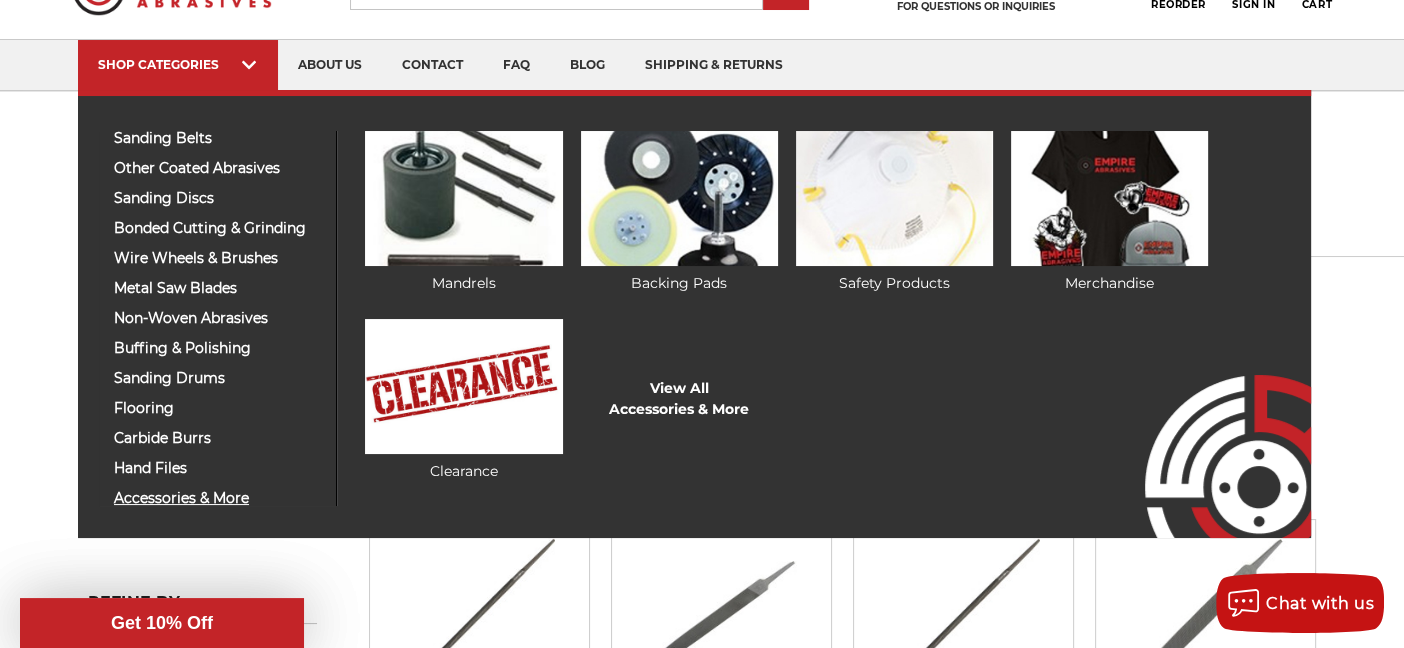 drag, startPoint x: 243, startPoint y: 489, endPoint x: 358, endPoint y: 471, distance: 116.40017 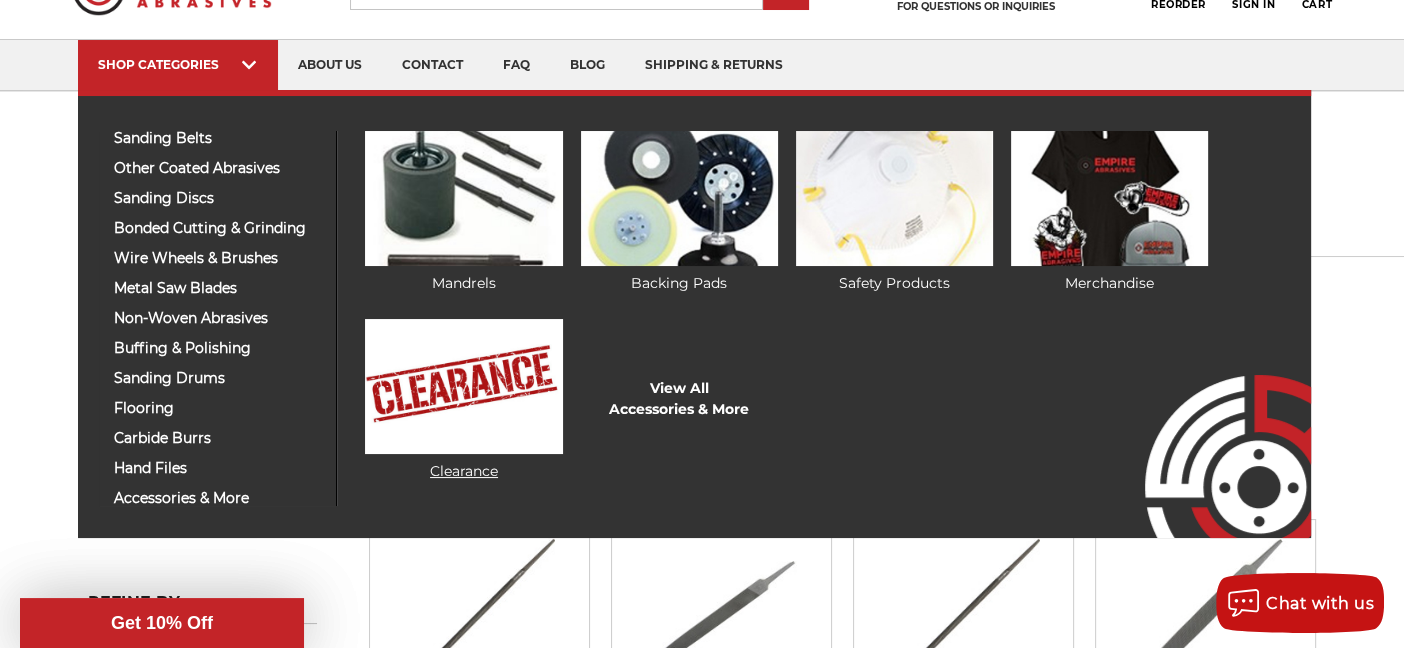 click at bounding box center (463, 386) 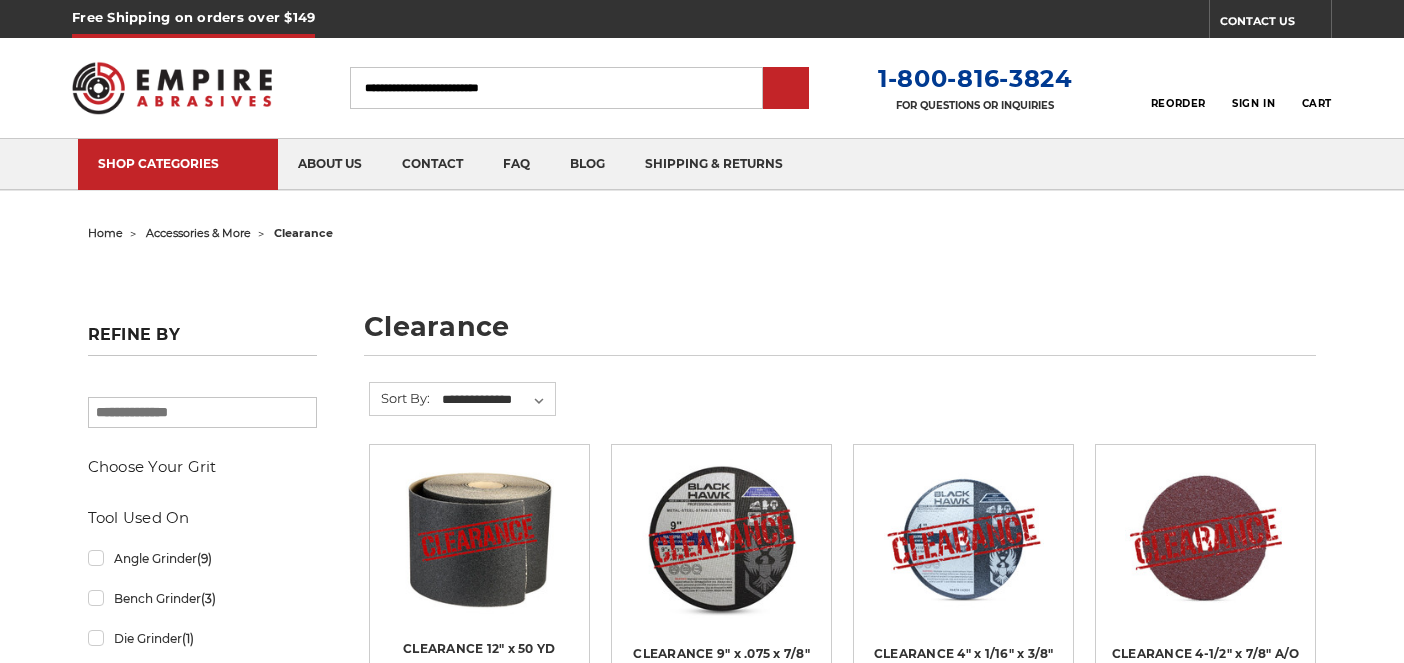 scroll, scrollTop: 0, scrollLeft: 0, axis: both 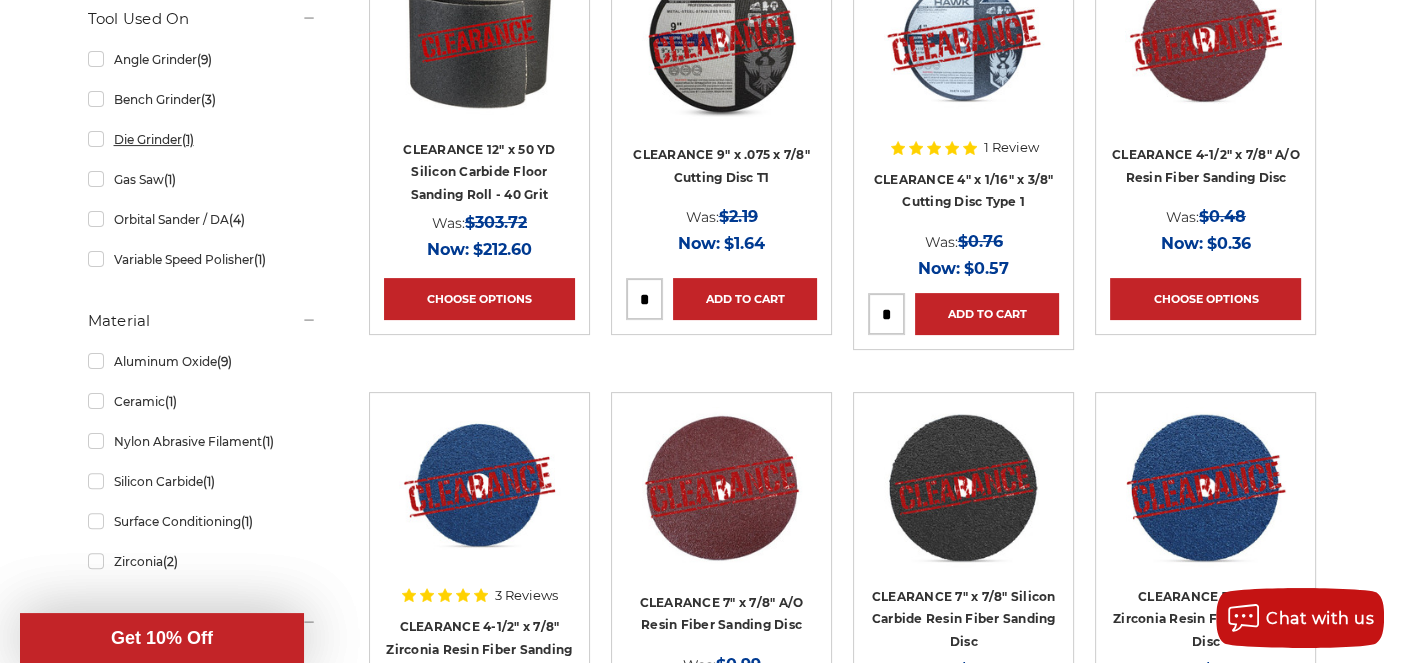 drag, startPoint x: 357, startPoint y: 205, endPoint x: 302, endPoint y: 141, distance: 84.38602 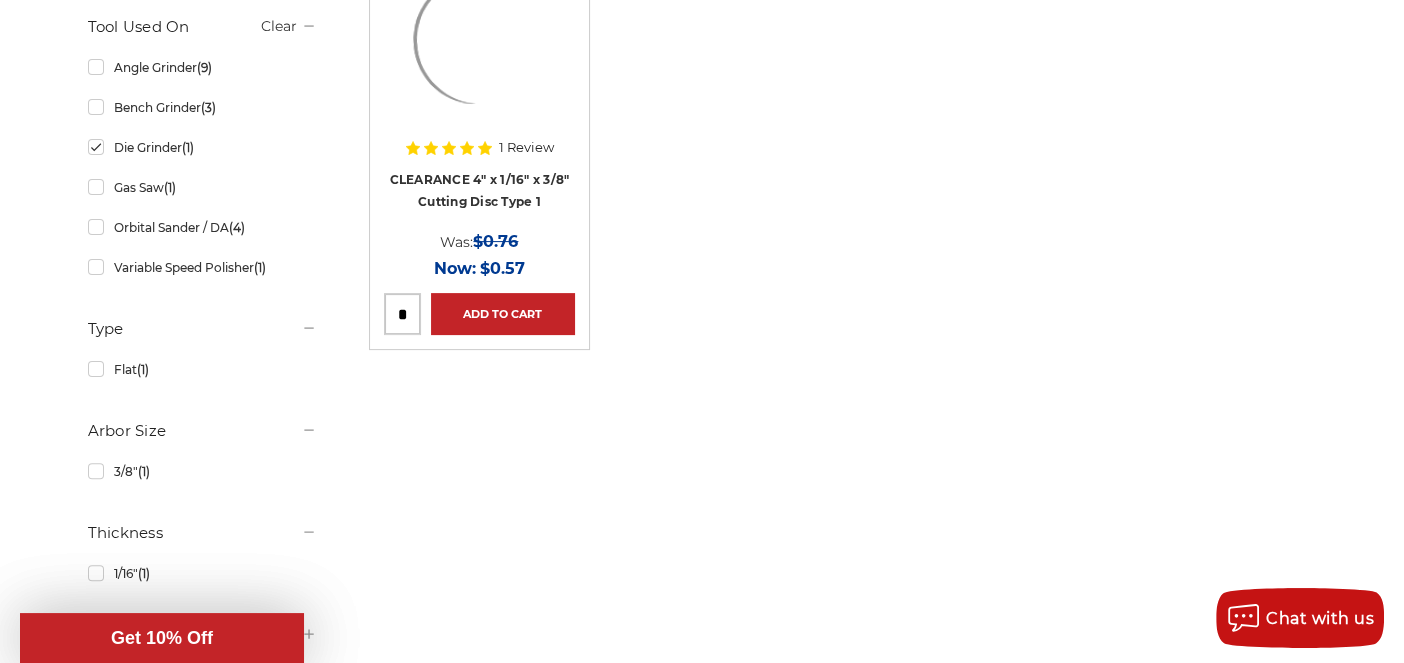 scroll, scrollTop: 0, scrollLeft: 0, axis: both 